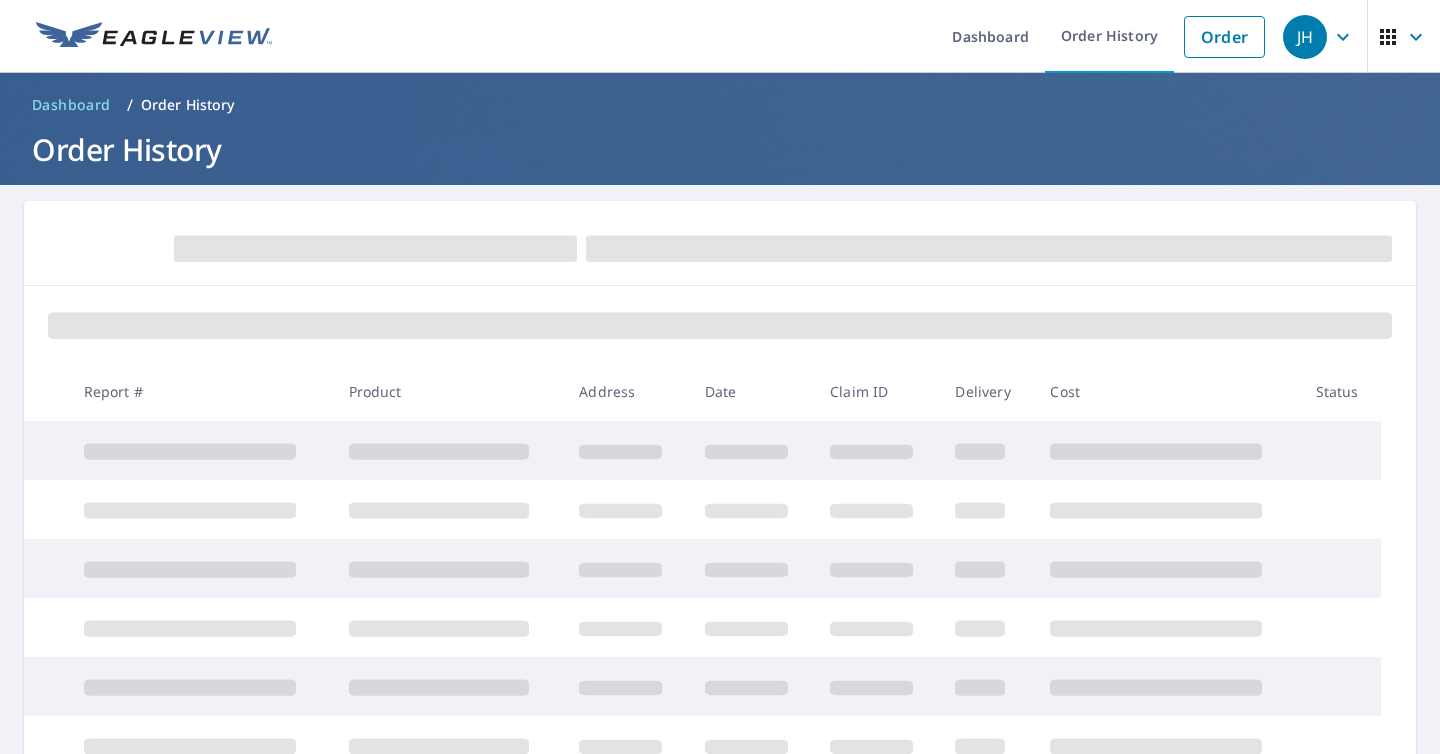 scroll, scrollTop: 0, scrollLeft: 0, axis: both 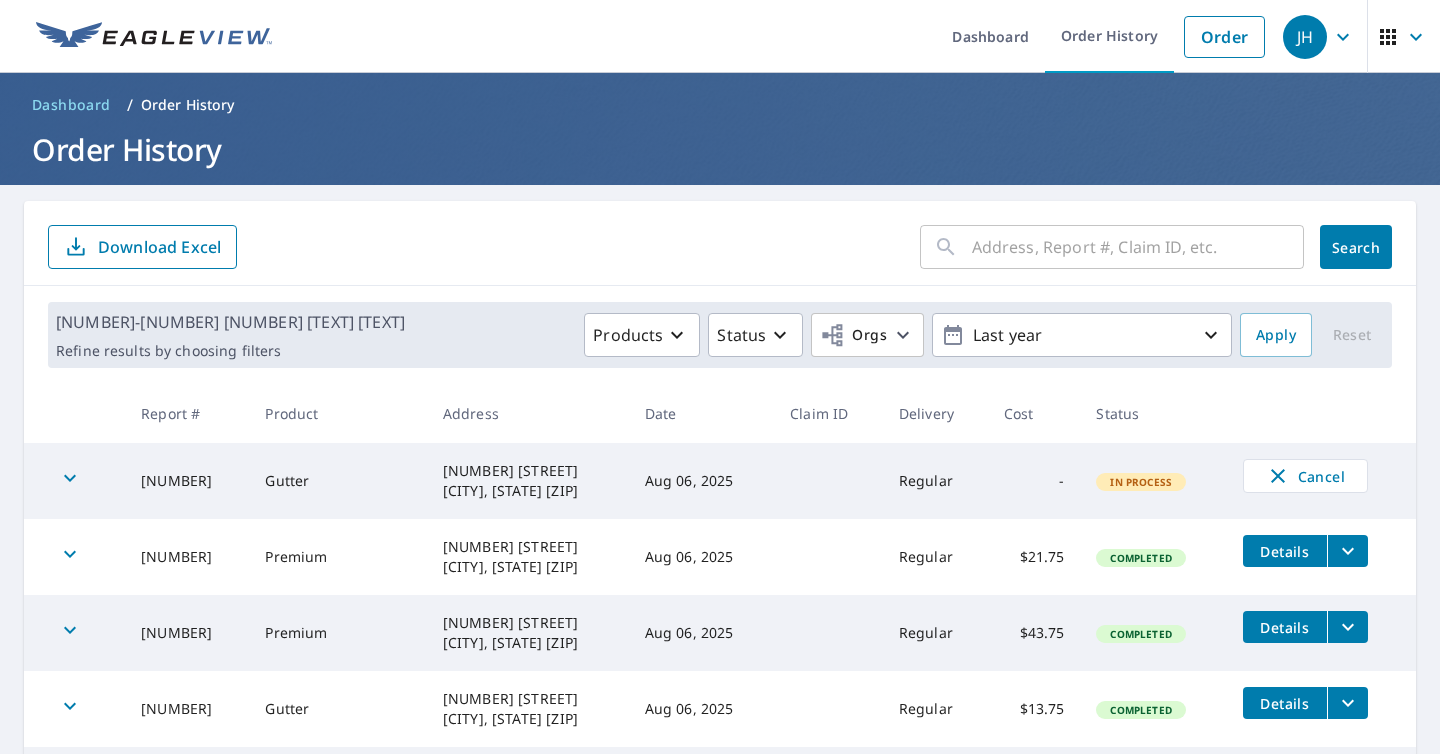 click at bounding box center (1138, 247) 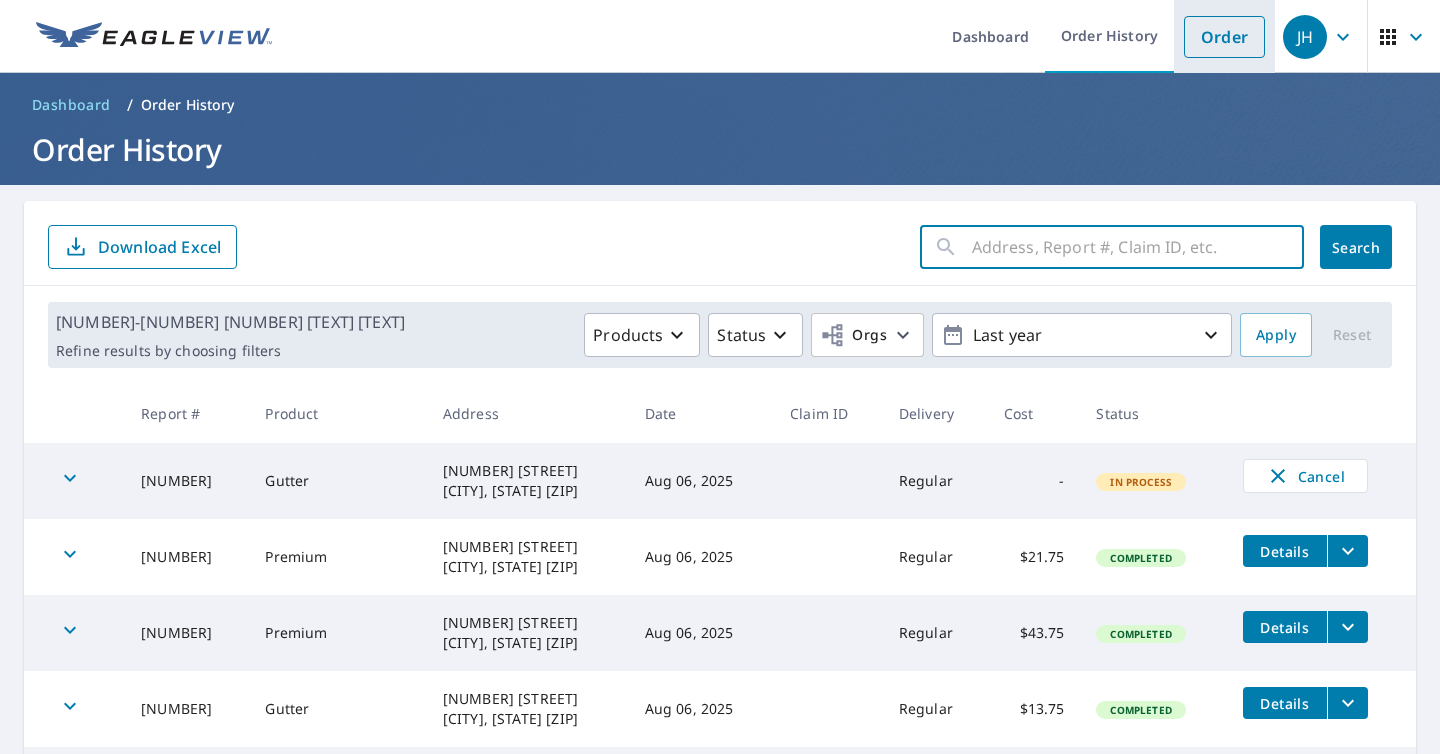 click on "Order" at bounding box center [1224, 37] 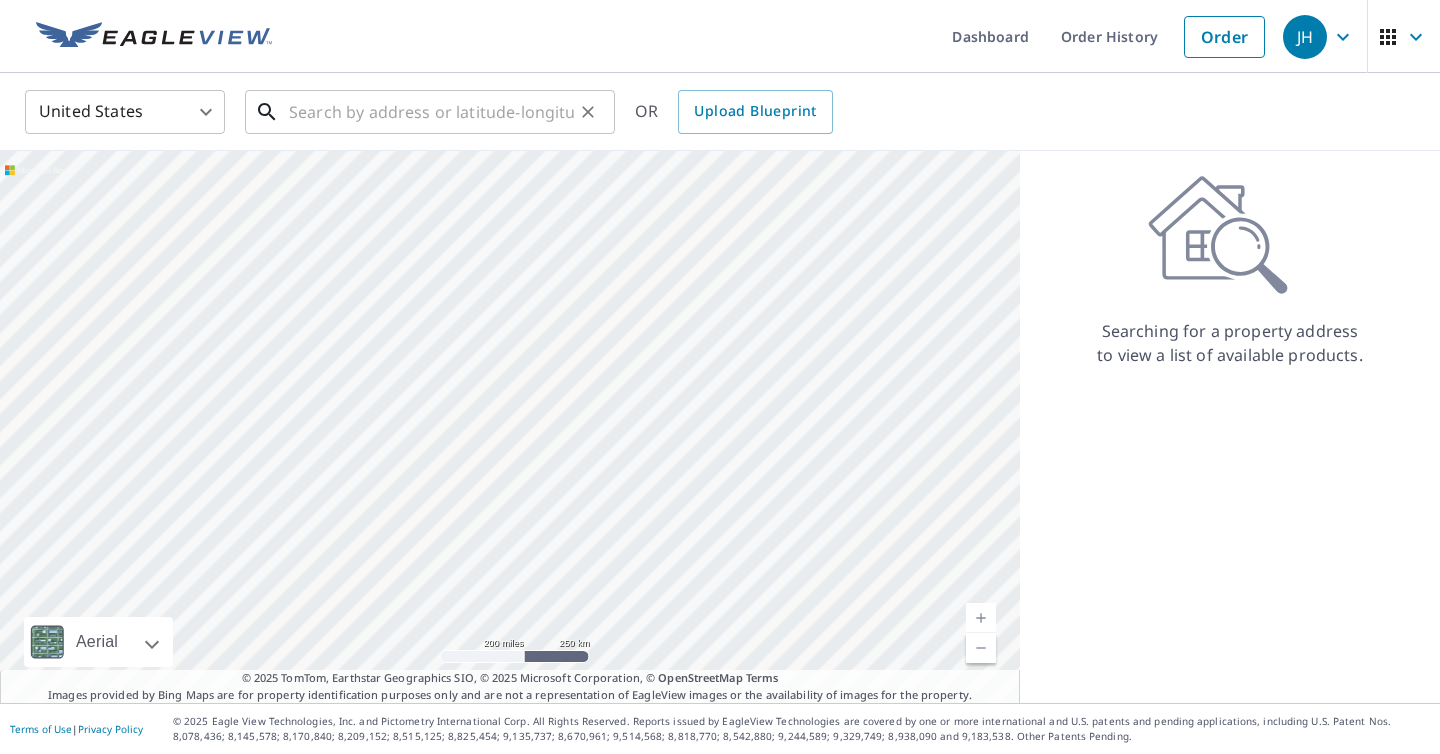 click at bounding box center (431, 112) 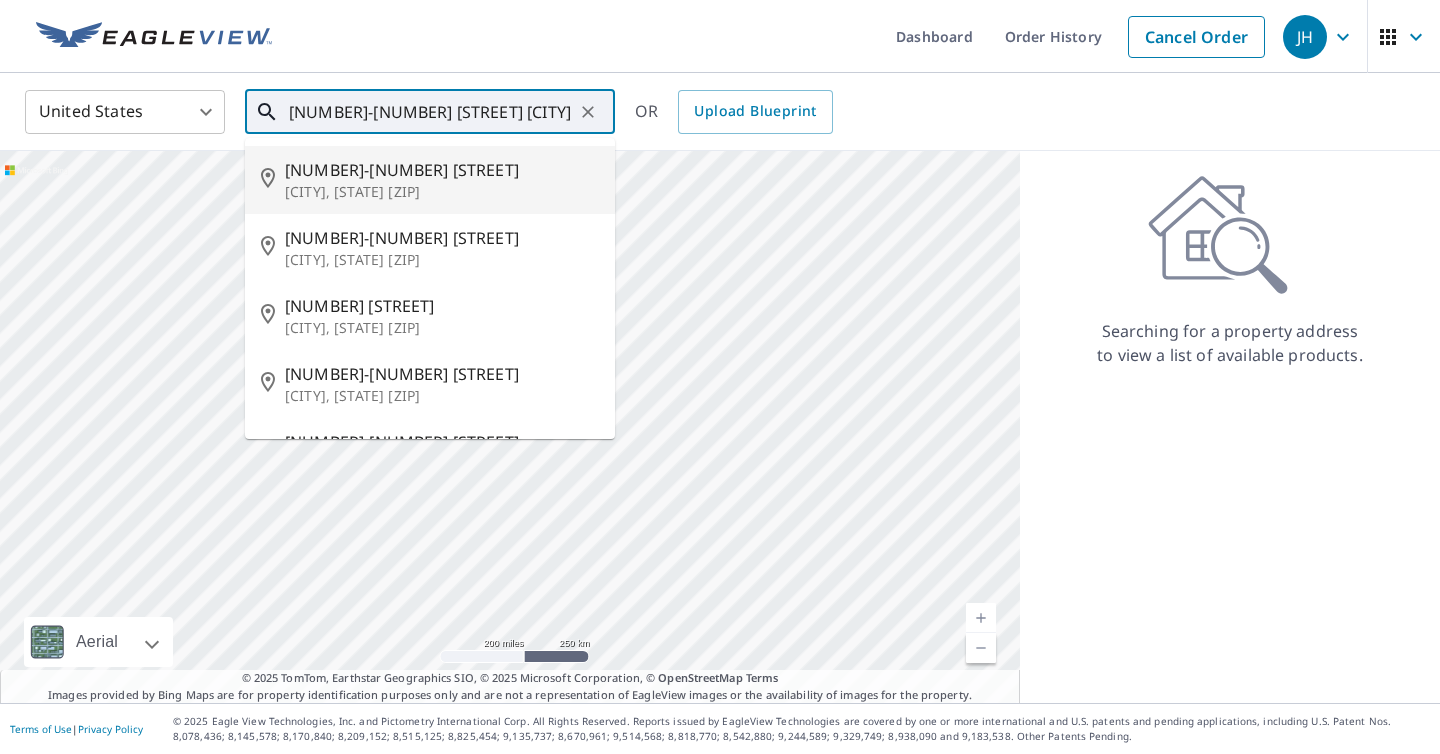 click on "[NUMBER]-[NUMBER] [STREET]" at bounding box center (442, 170) 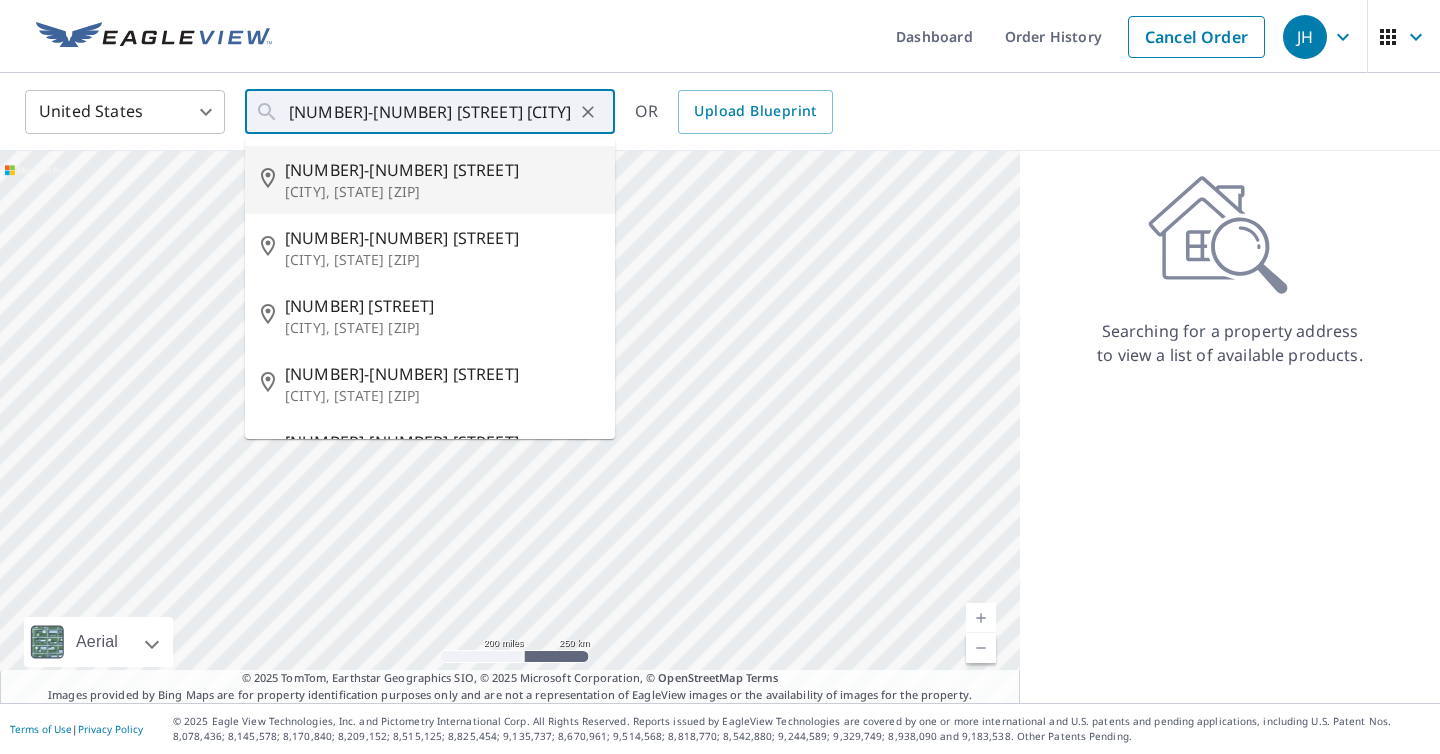 type on "[NUMBER]-[NUMBER] [STREET] [CITY], [STATE] [ZIP]" 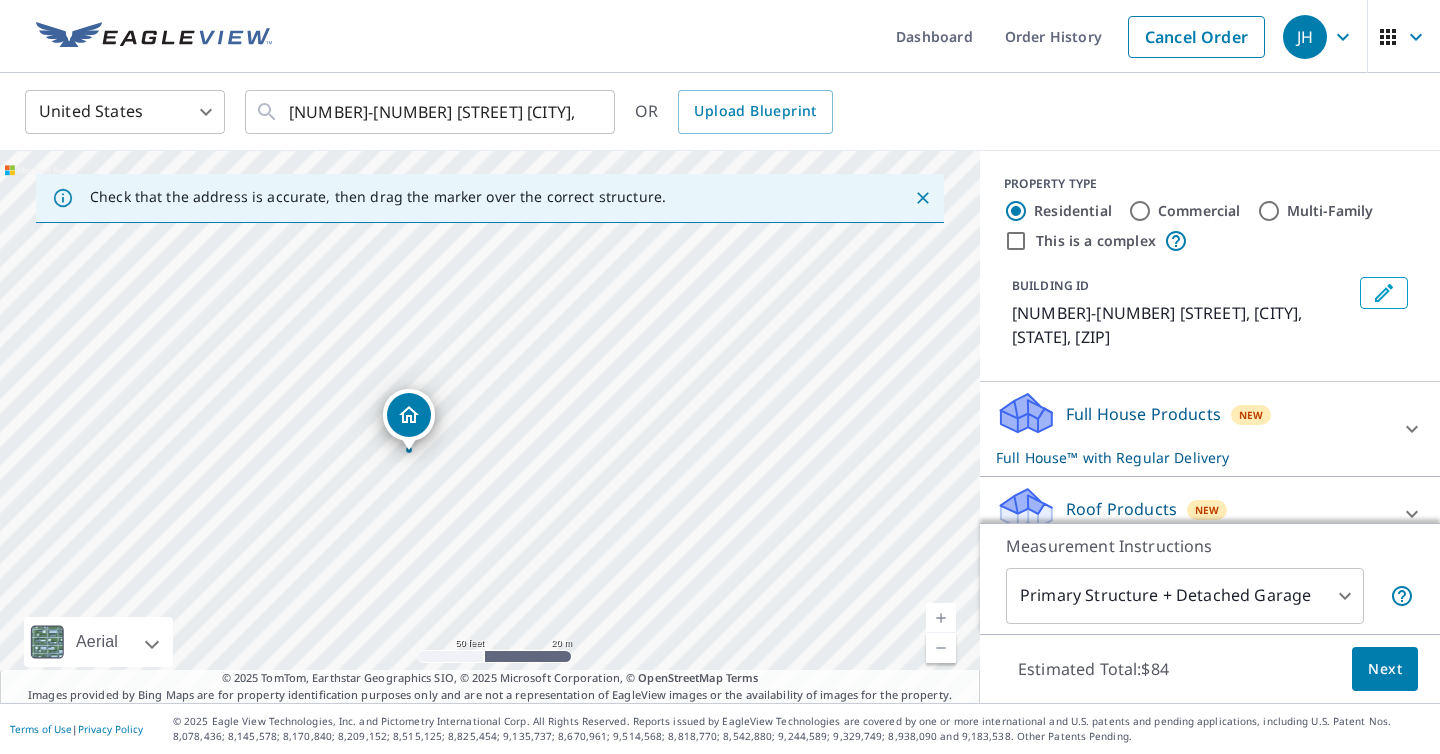 click on "Commercial" at bounding box center [1140, 211] 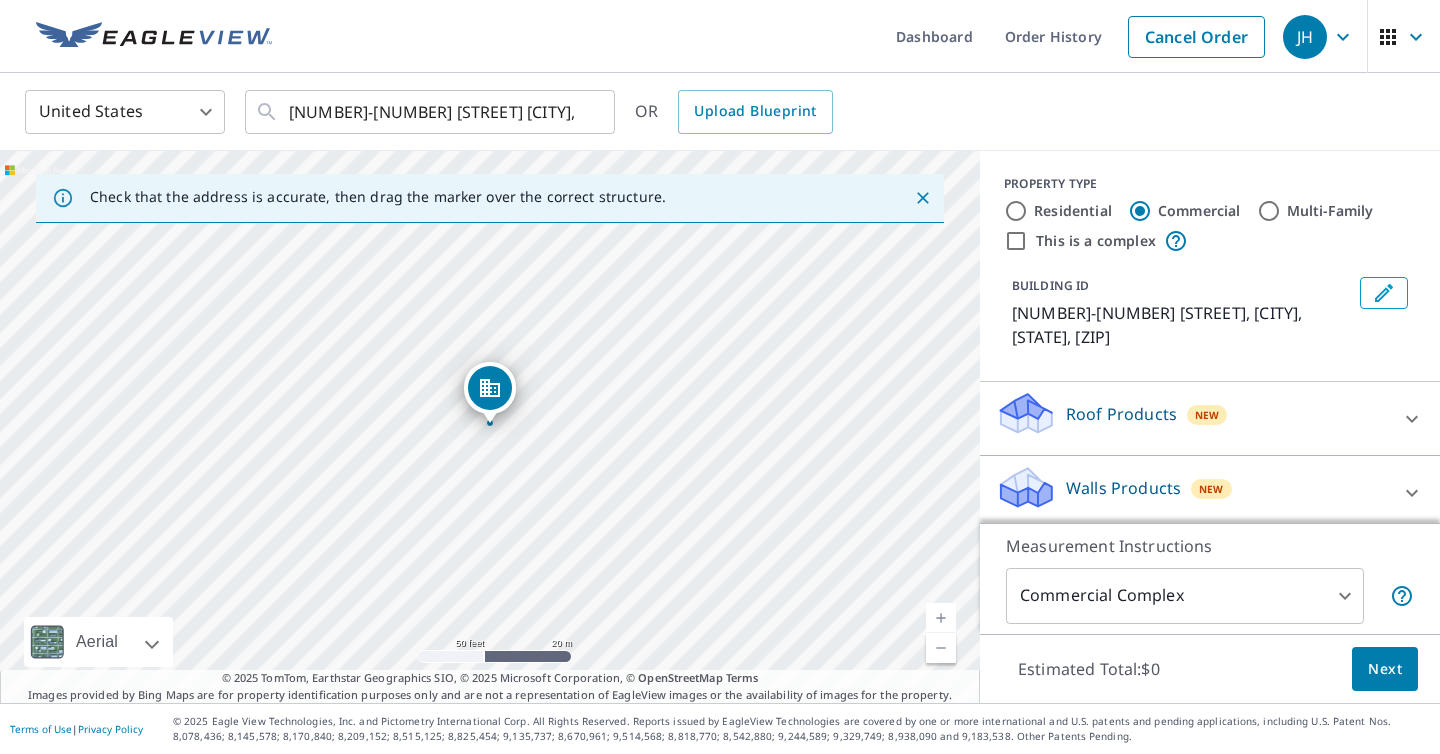 click on "Residential" at bounding box center [1016, 211] 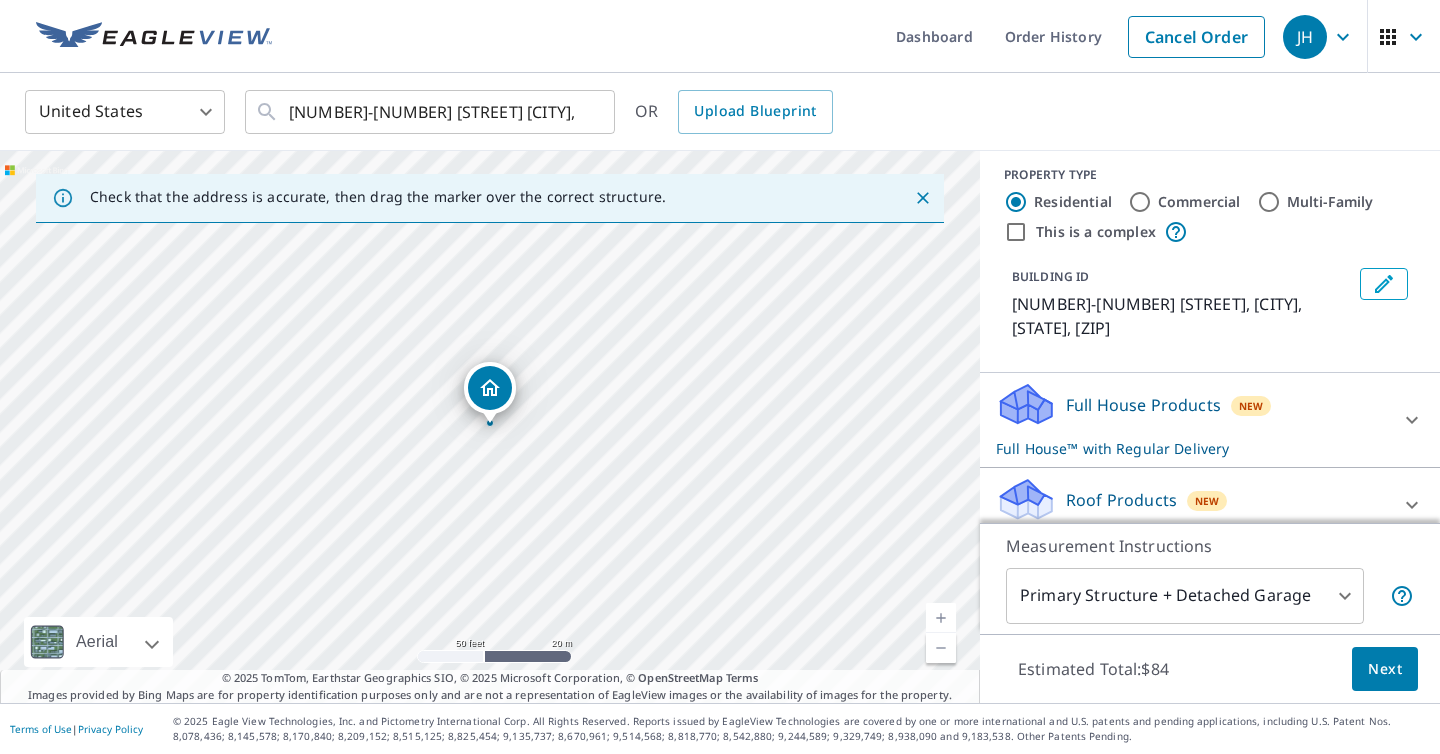 scroll, scrollTop: 0, scrollLeft: 0, axis: both 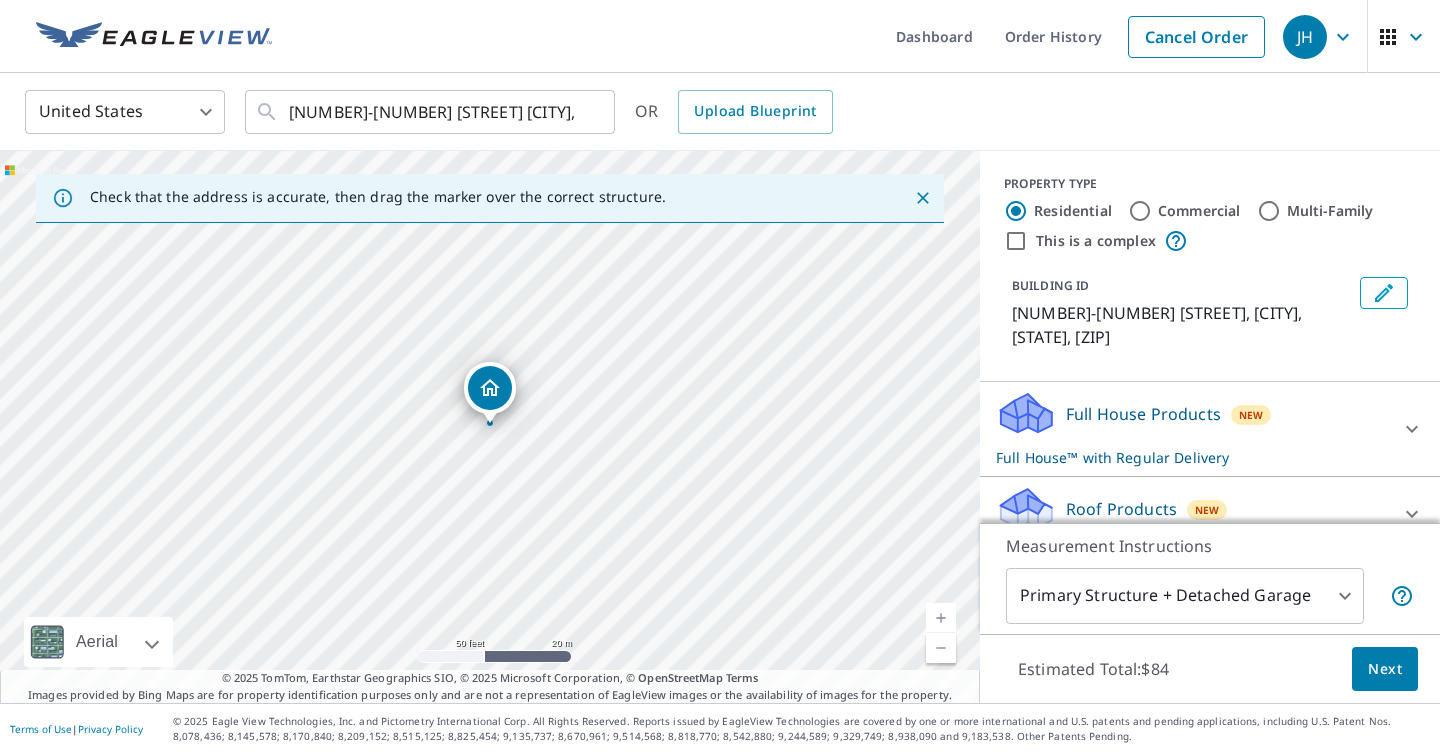 click on "Multi-Family" at bounding box center [1269, 211] 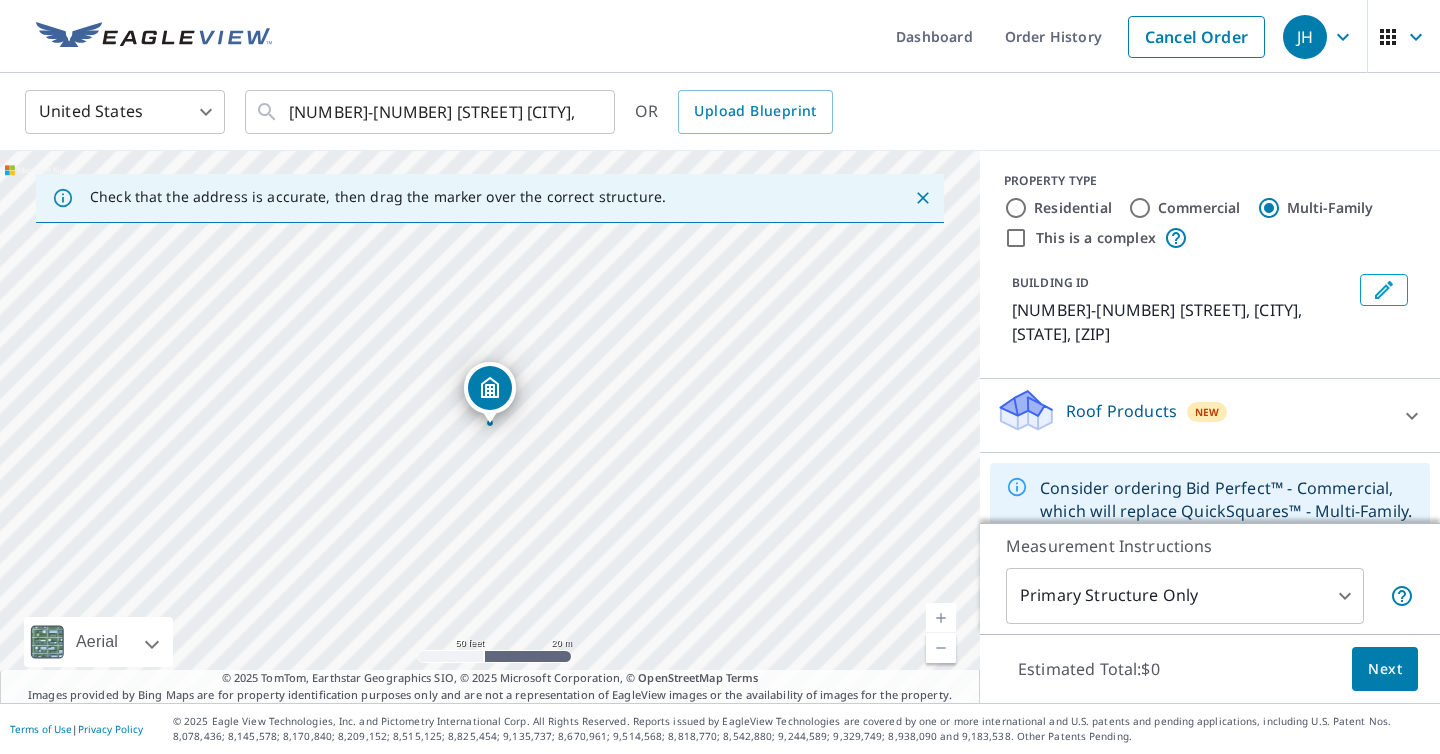 scroll, scrollTop: 0, scrollLeft: 0, axis: both 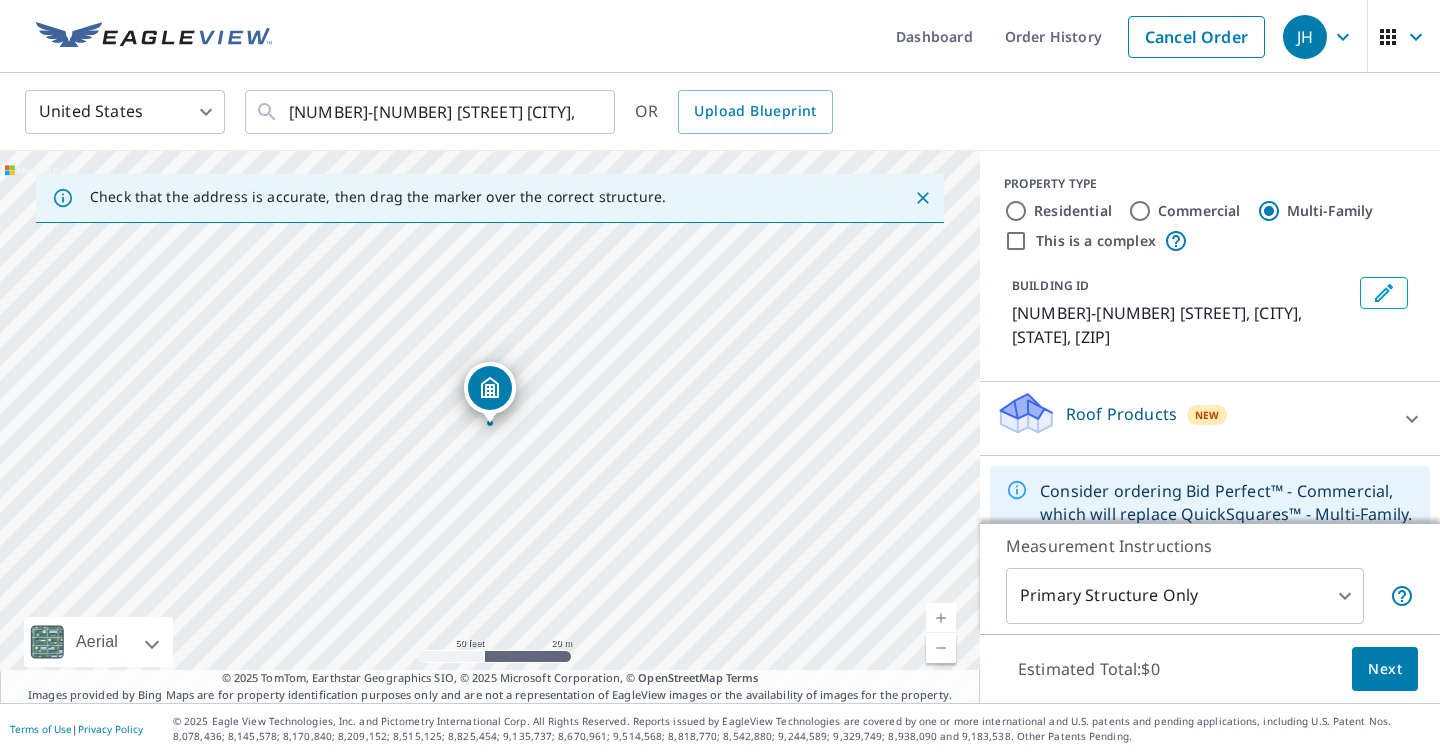click on "Commercial" at bounding box center (1140, 211) 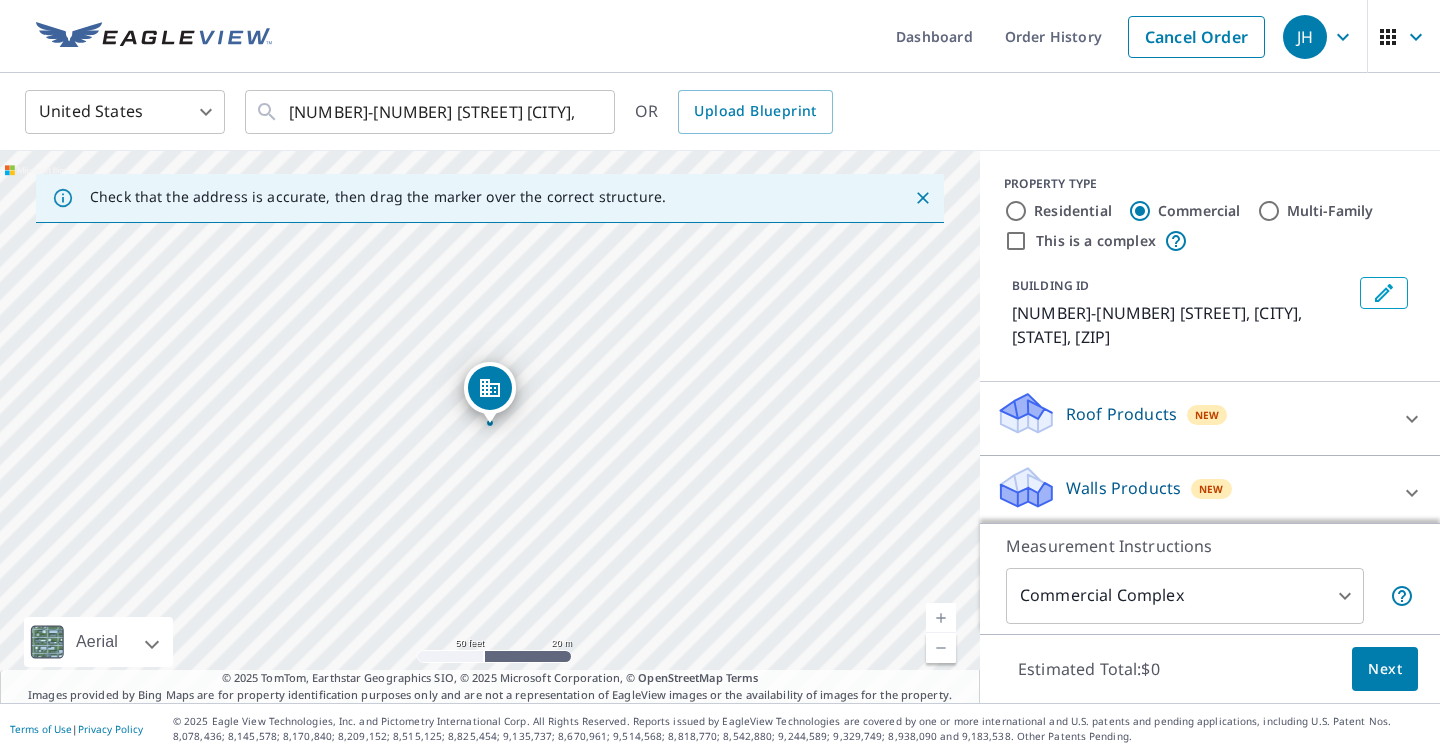 scroll, scrollTop: 7, scrollLeft: 0, axis: vertical 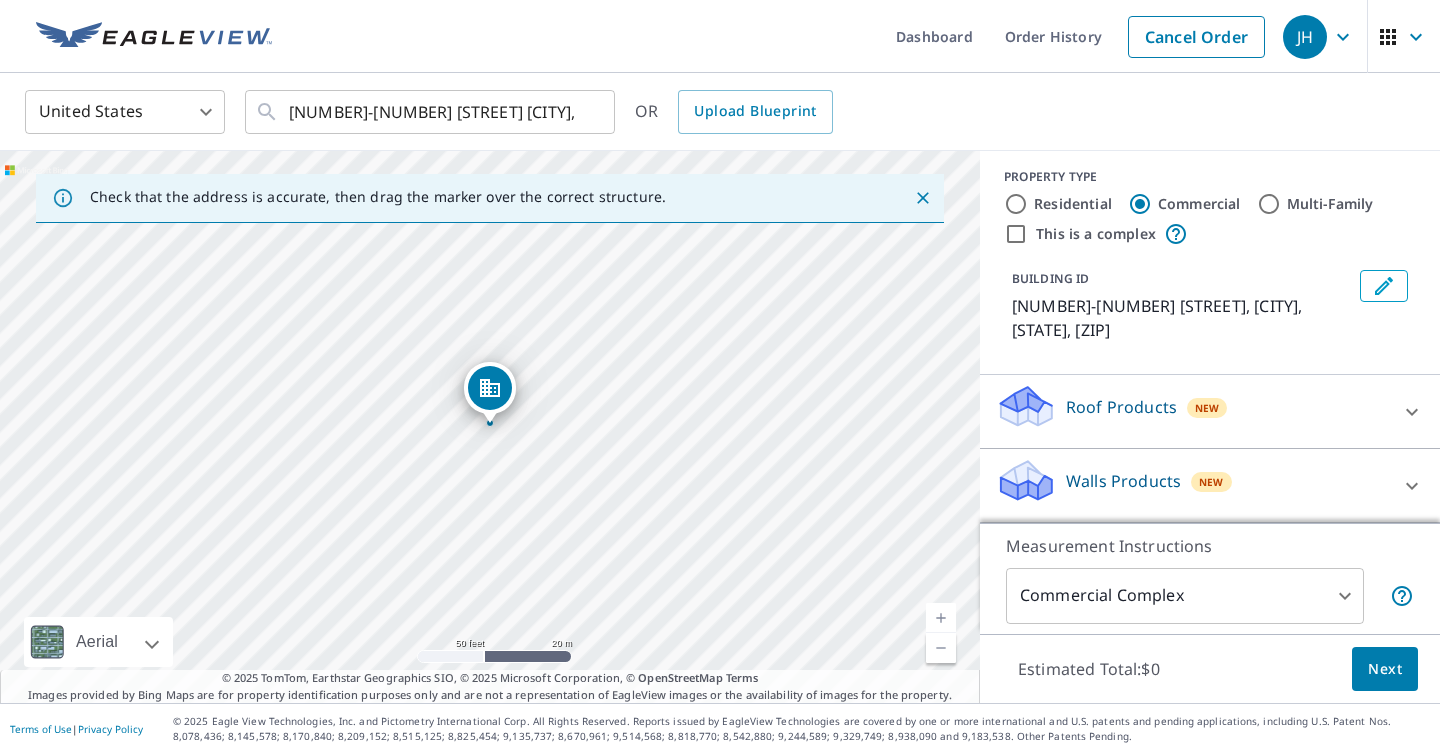 click 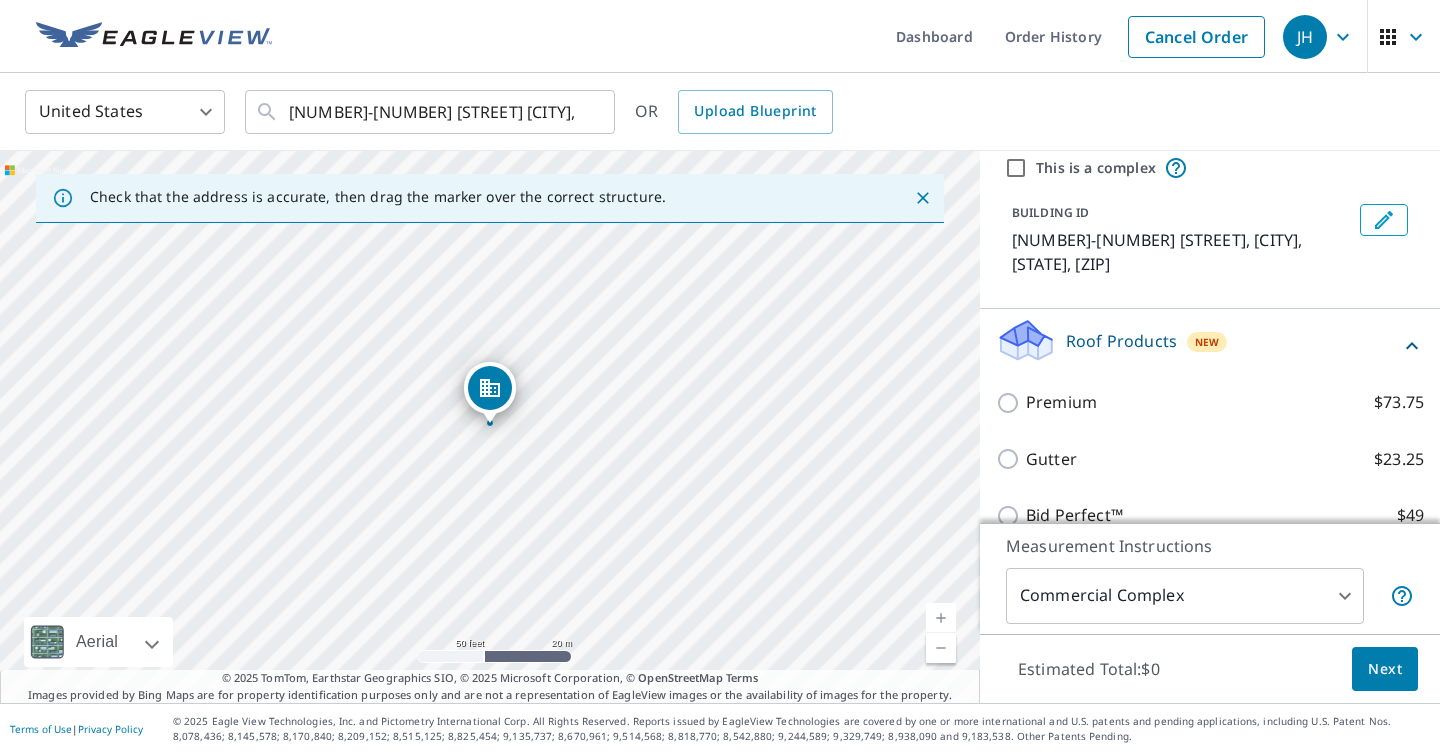 scroll, scrollTop: 112, scrollLeft: 0, axis: vertical 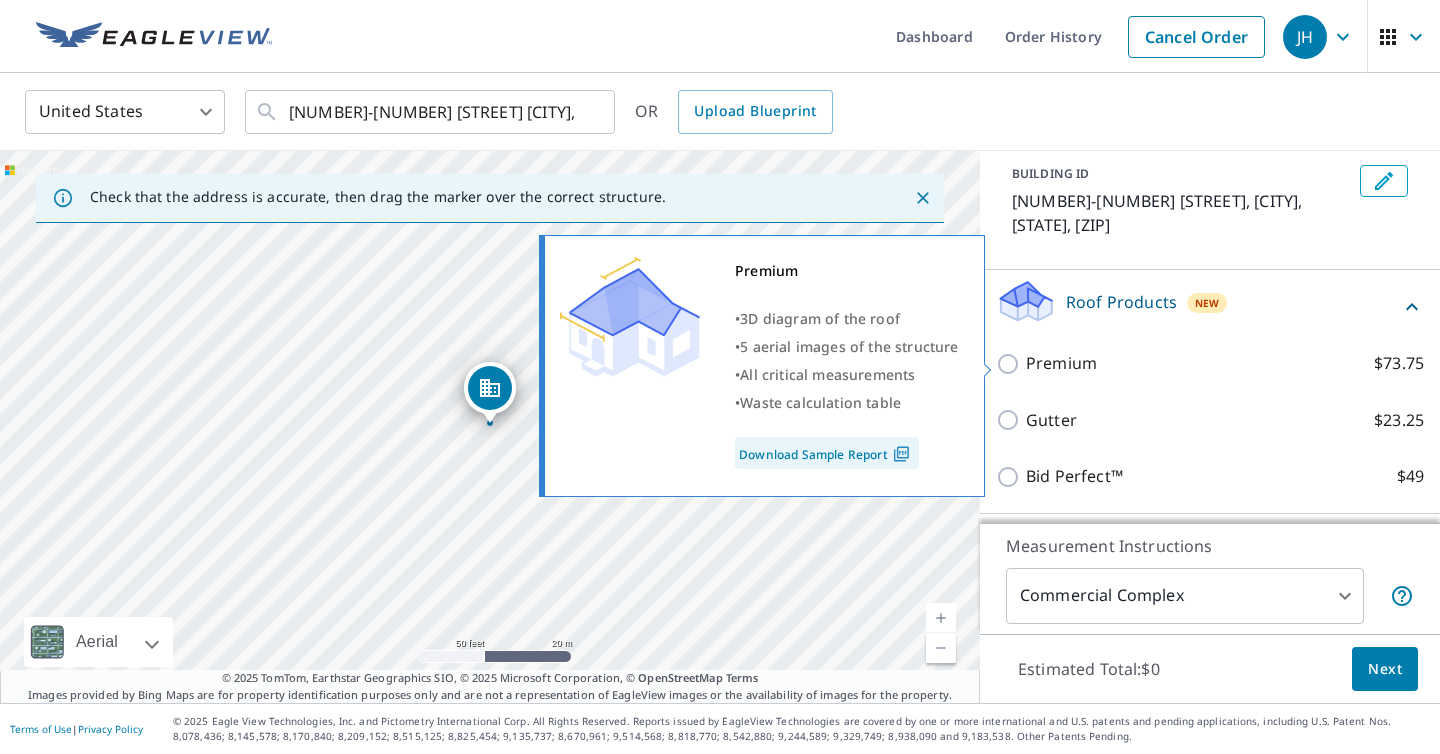 click on "Premium $73.75" at bounding box center [1011, 364] 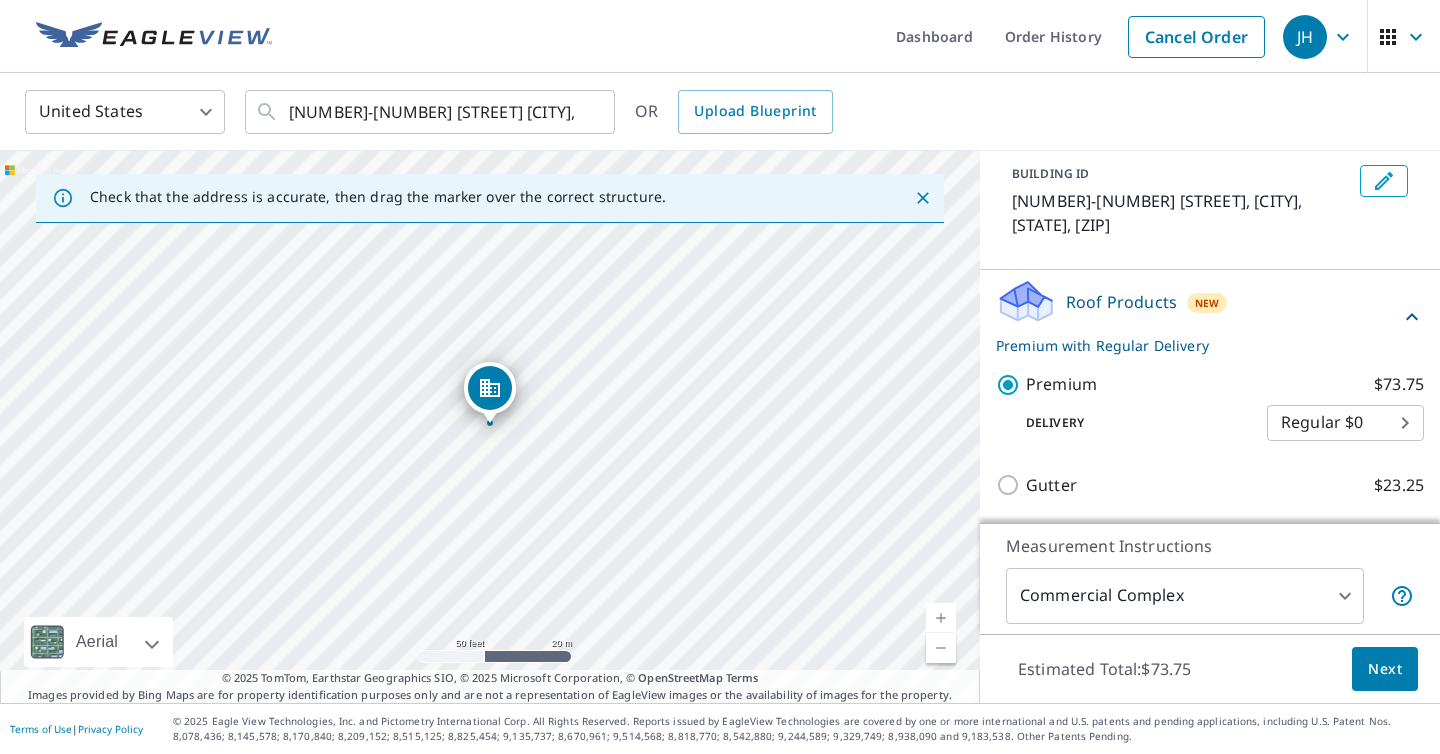 click on "Next" at bounding box center (1385, 669) 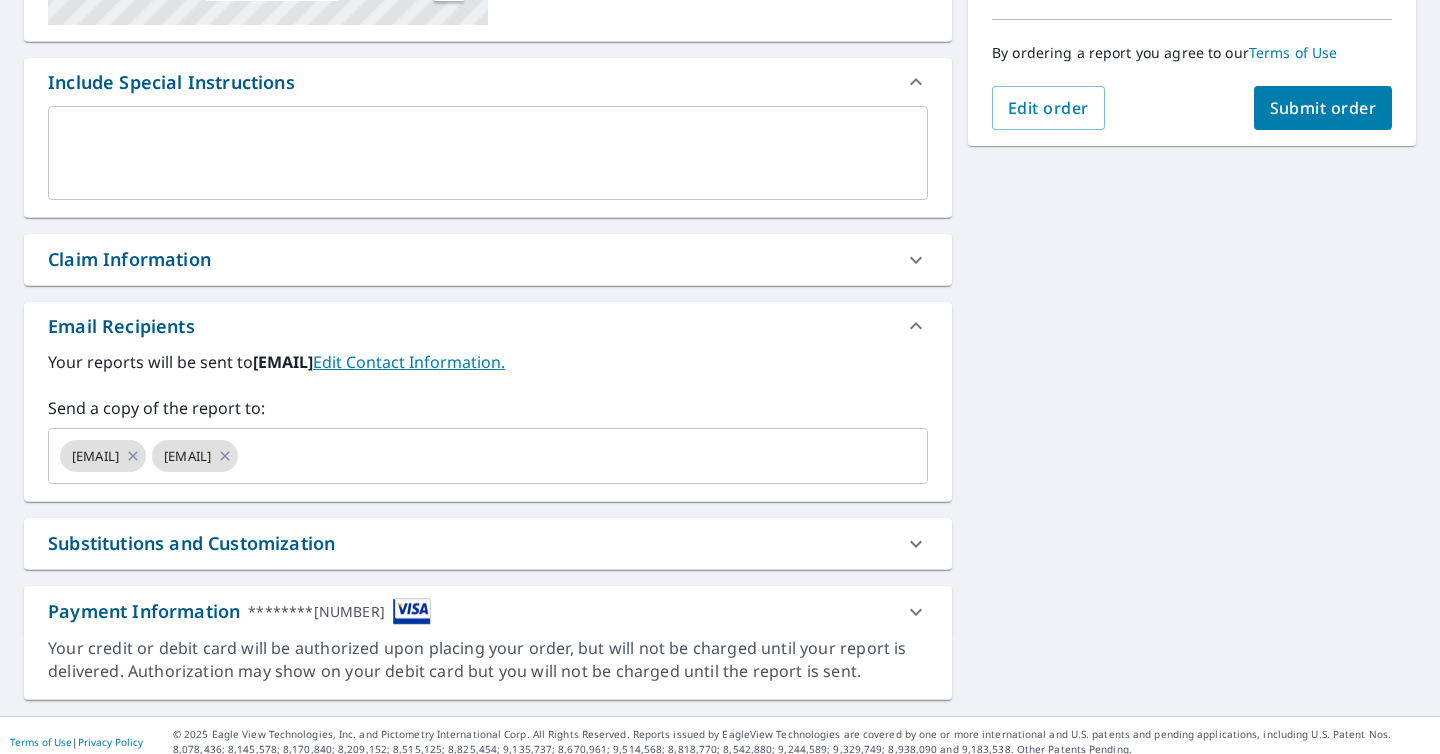 scroll, scrollTop: 505, scrollLeft: 0, axis: vertical 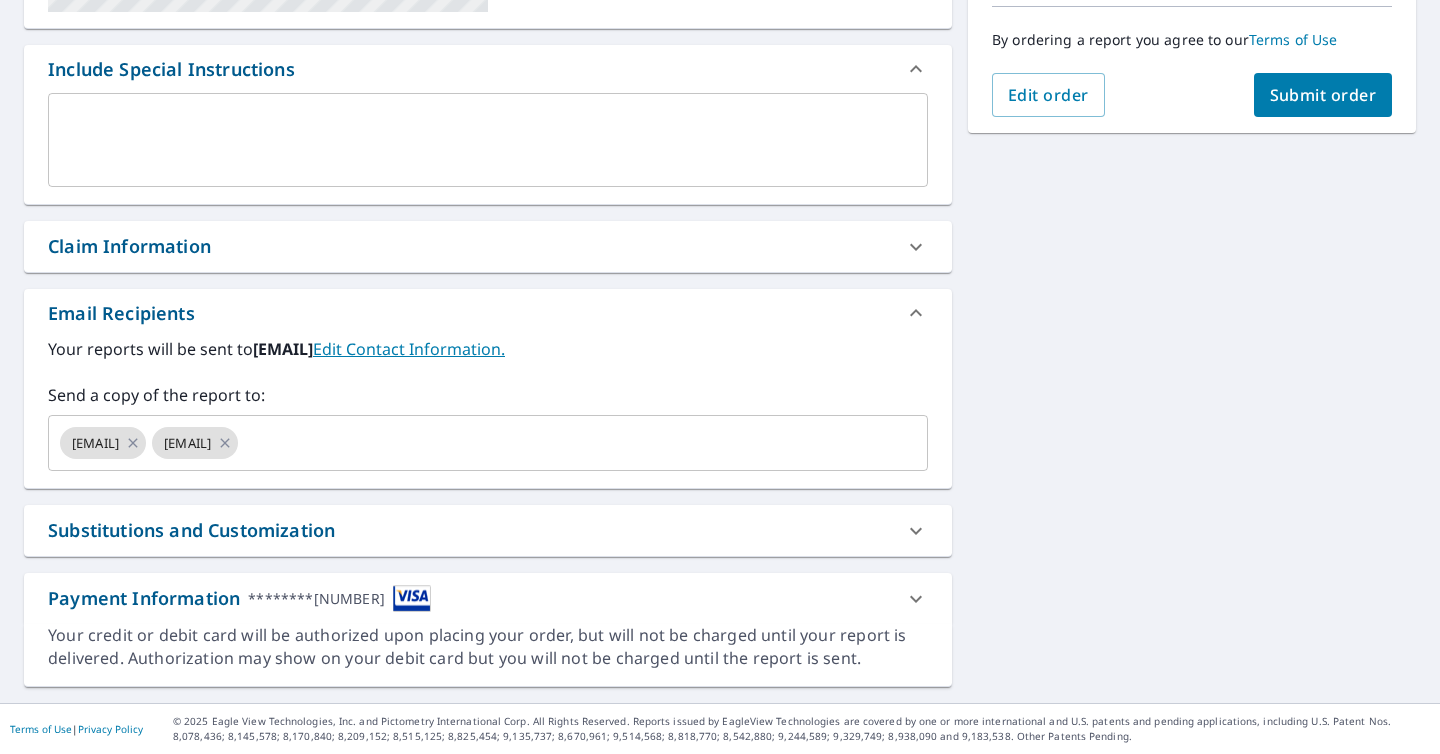 click at bounding box center [488, 140] 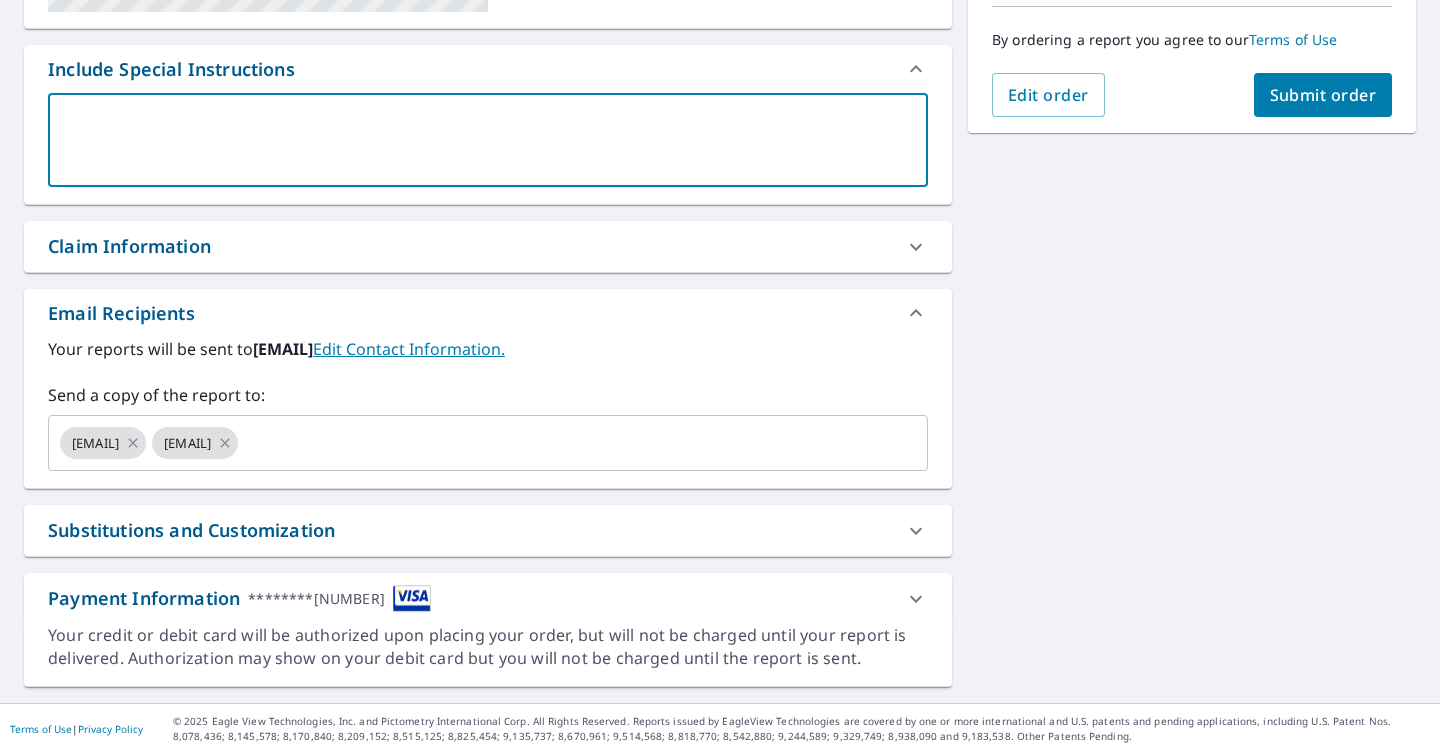 type on "2" 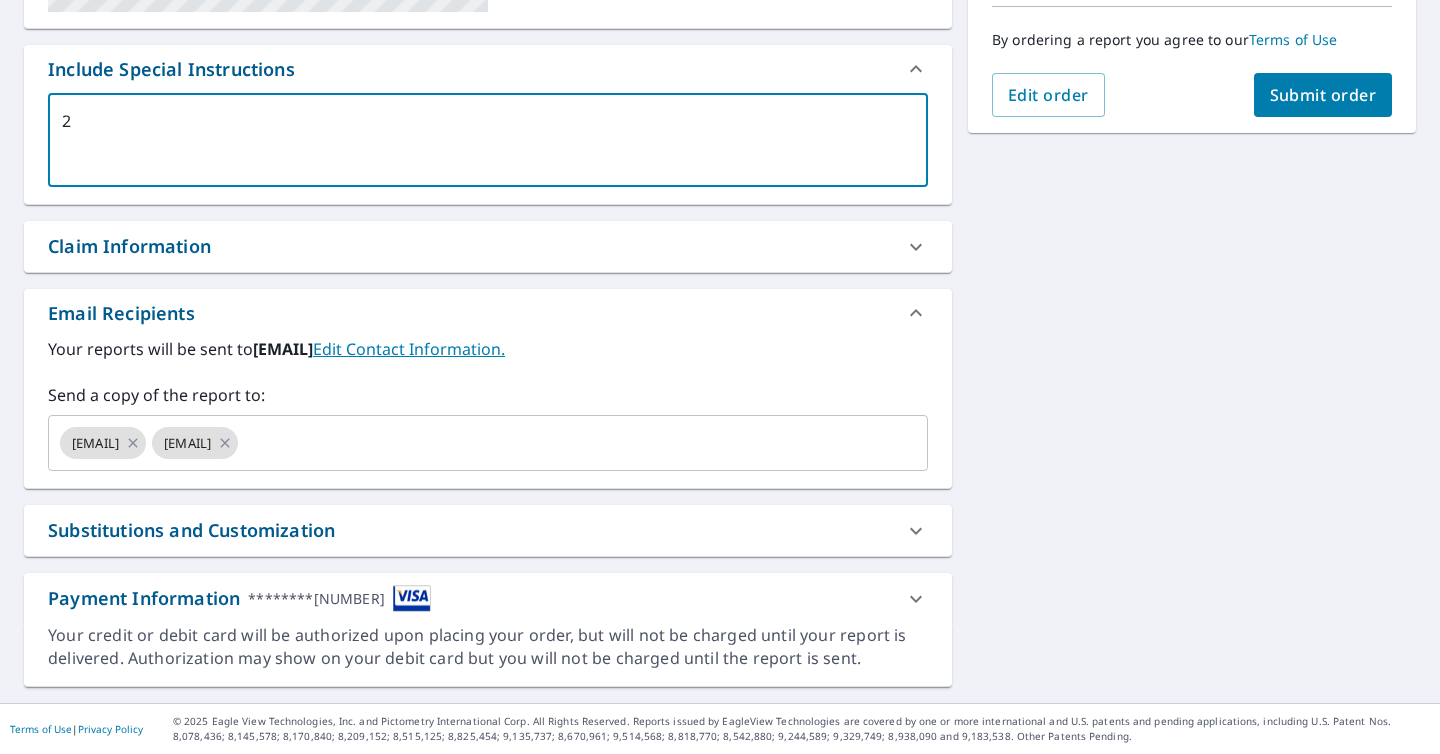 type on "20" 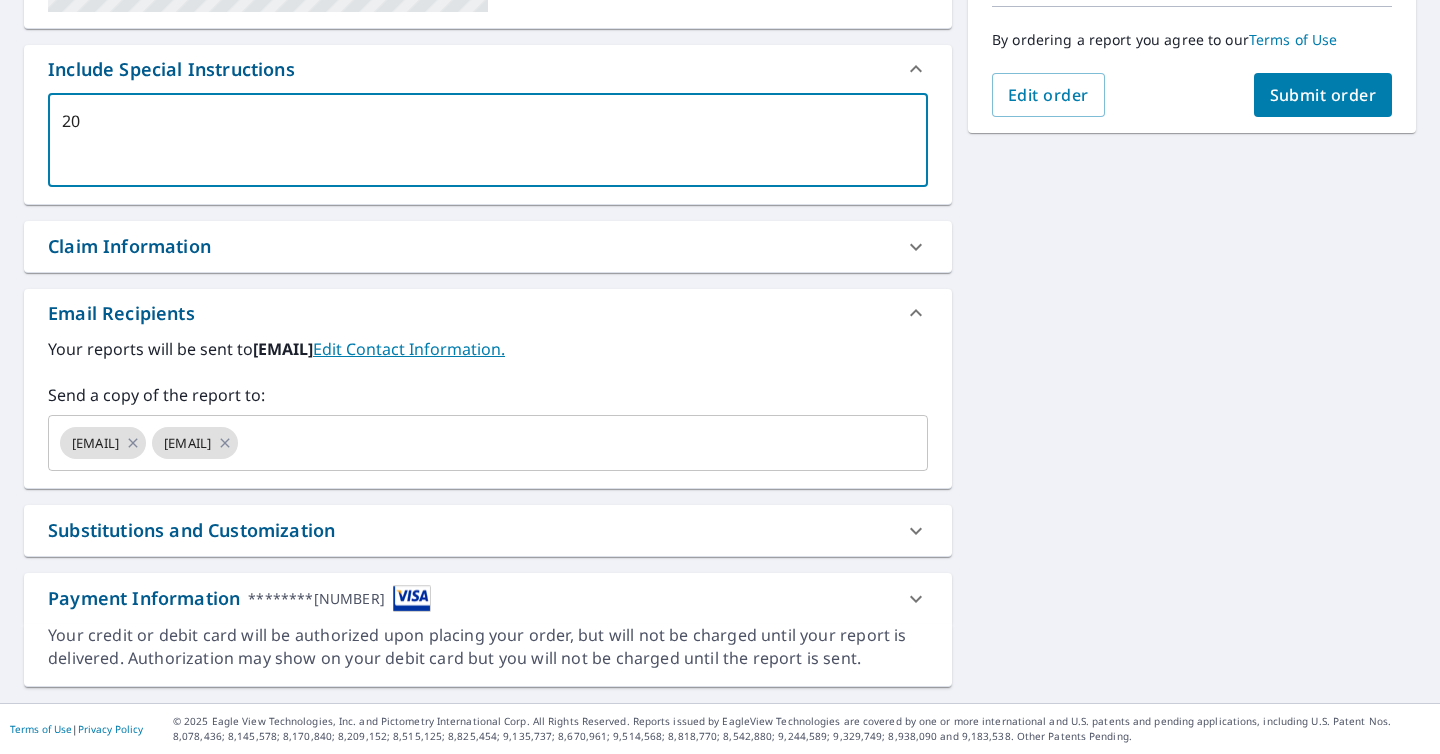 type on "201" 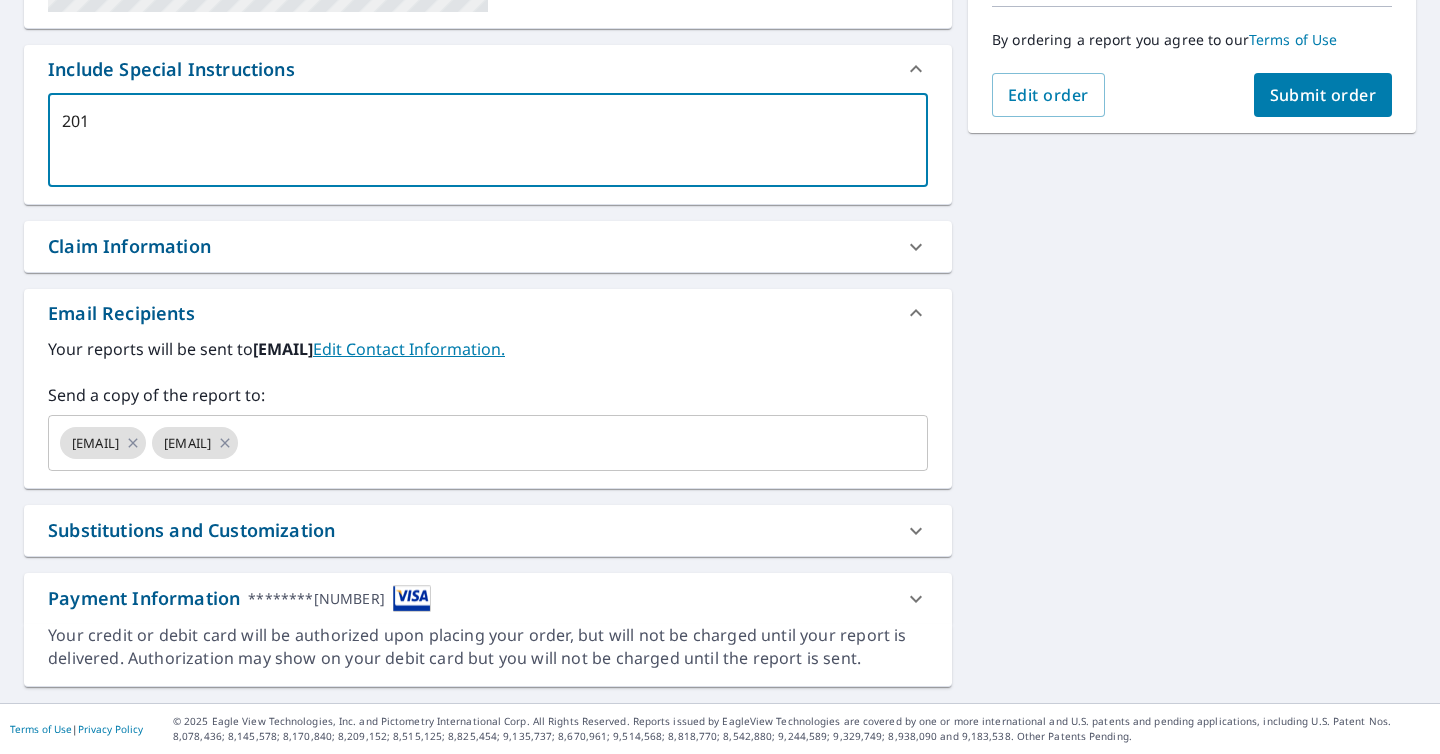 type on "201" 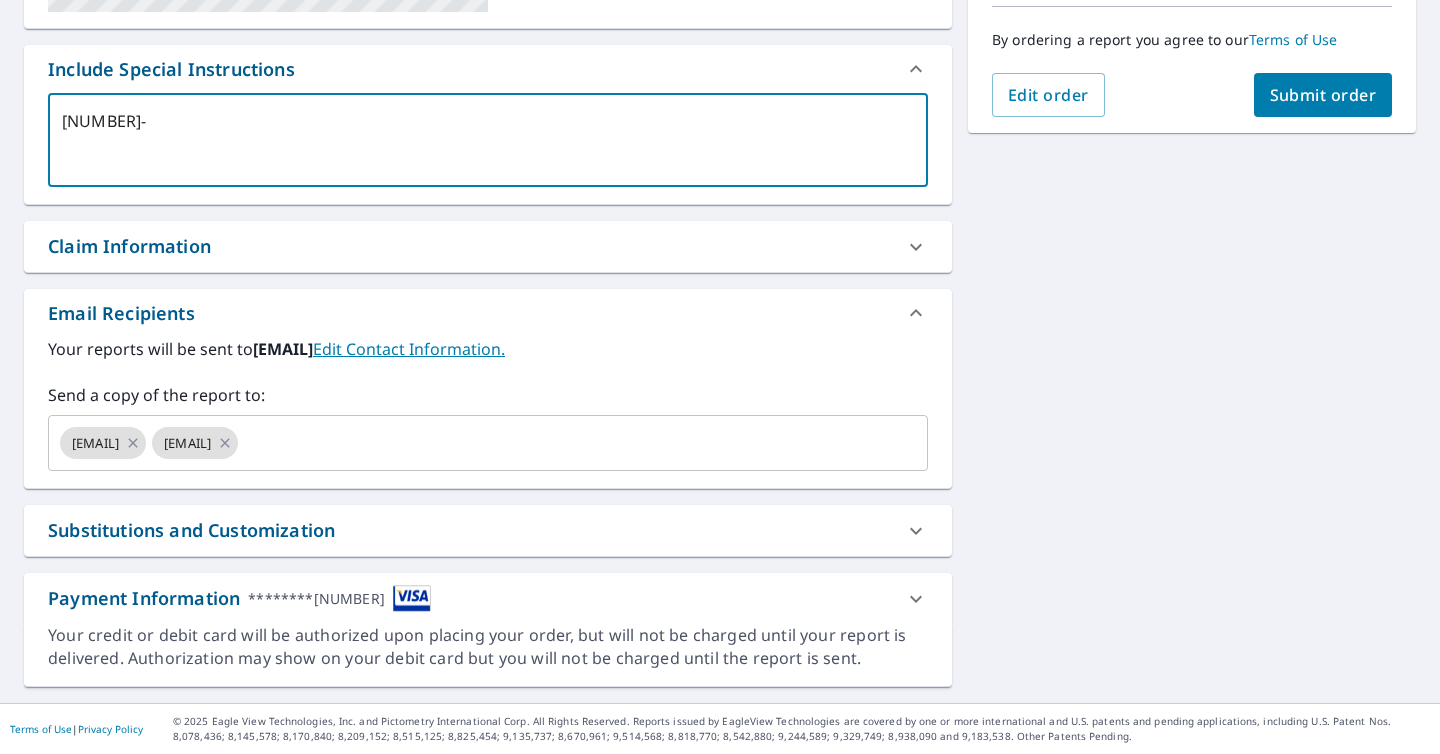type on "[NUMBER]-" 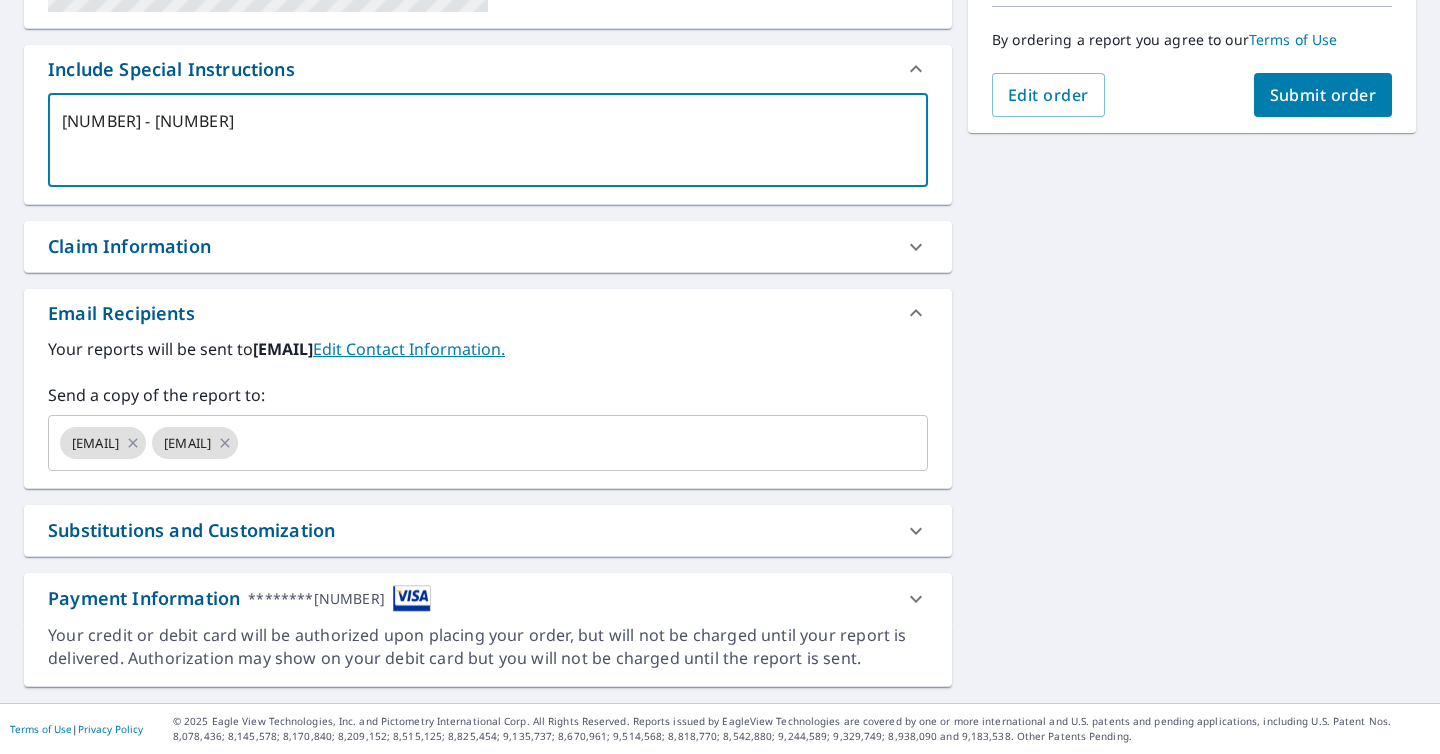 type on "[NUMBER] - [NUMBER]" 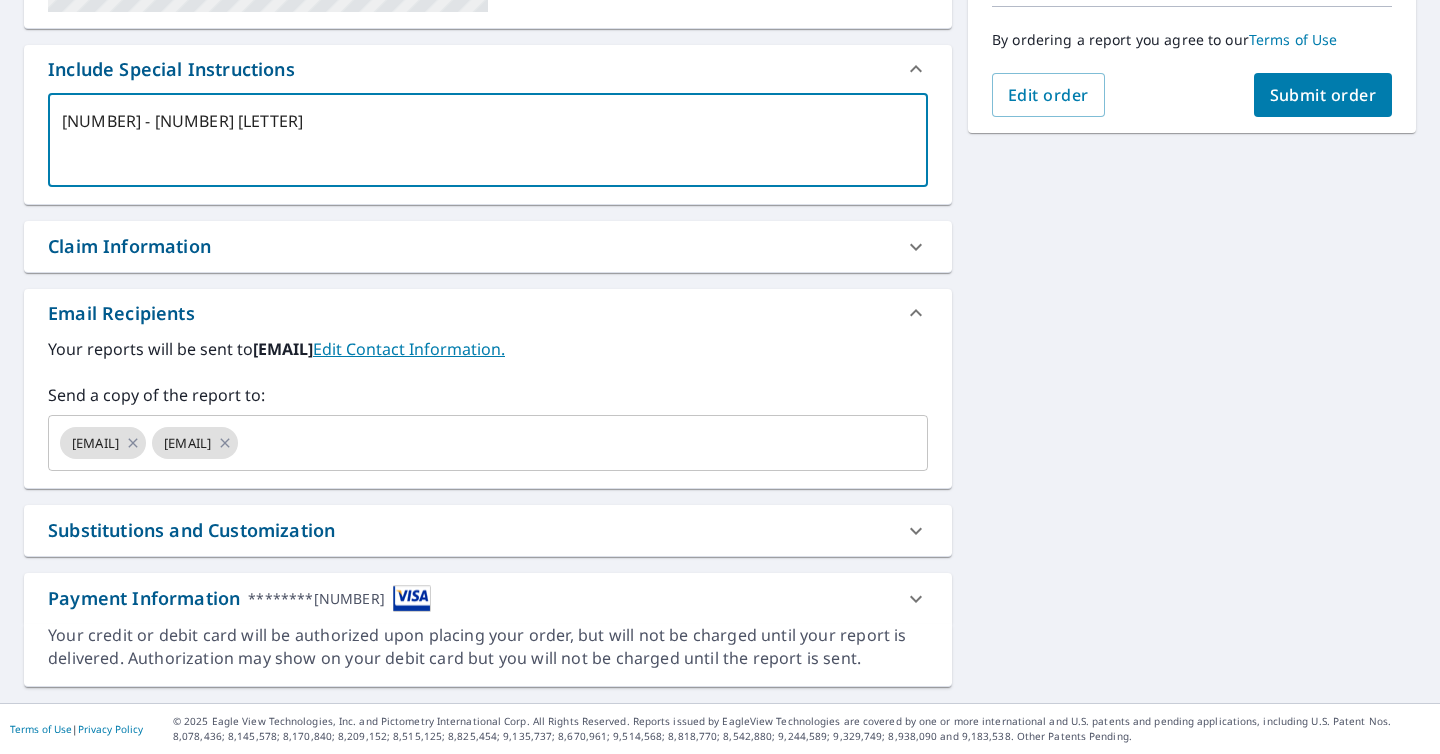 type on "x" 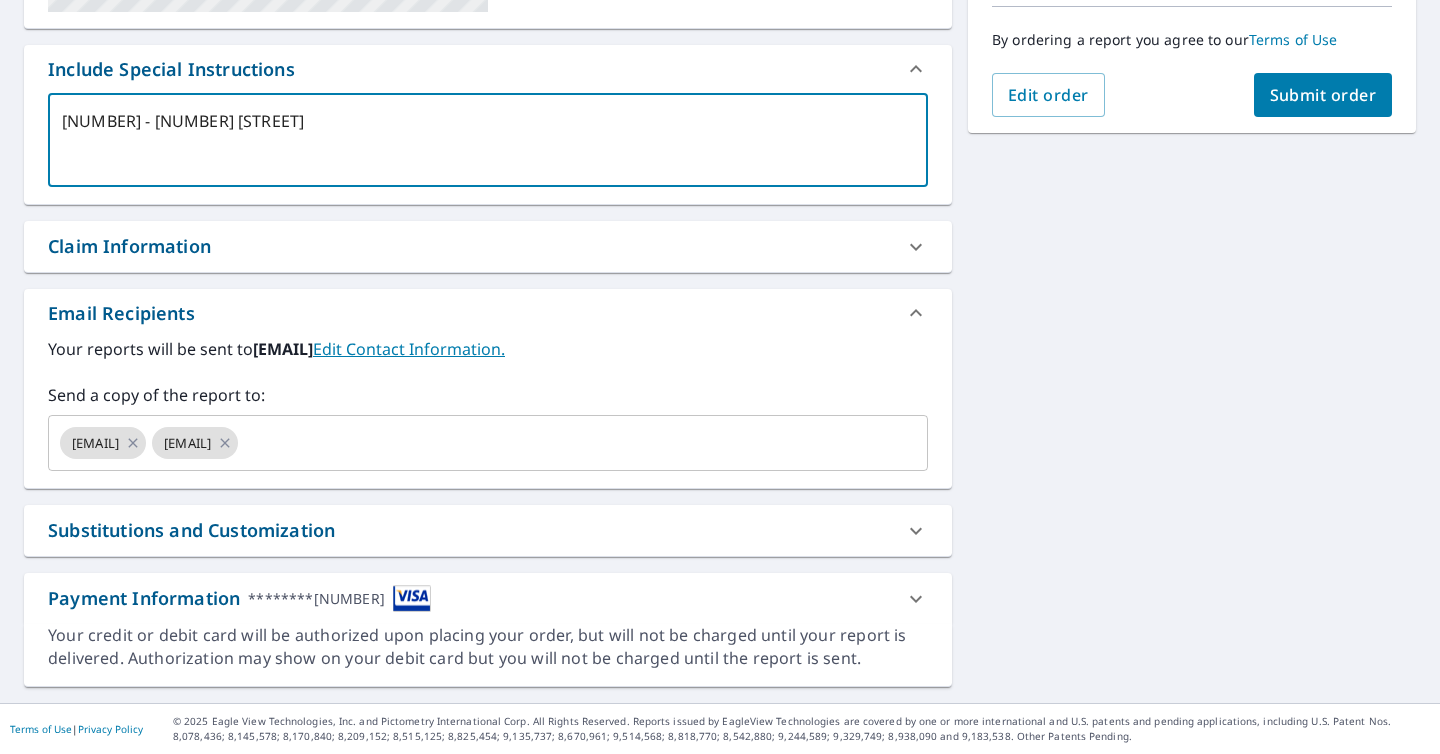 type on "[NUMBER] - [NUMBER] [STREET]" 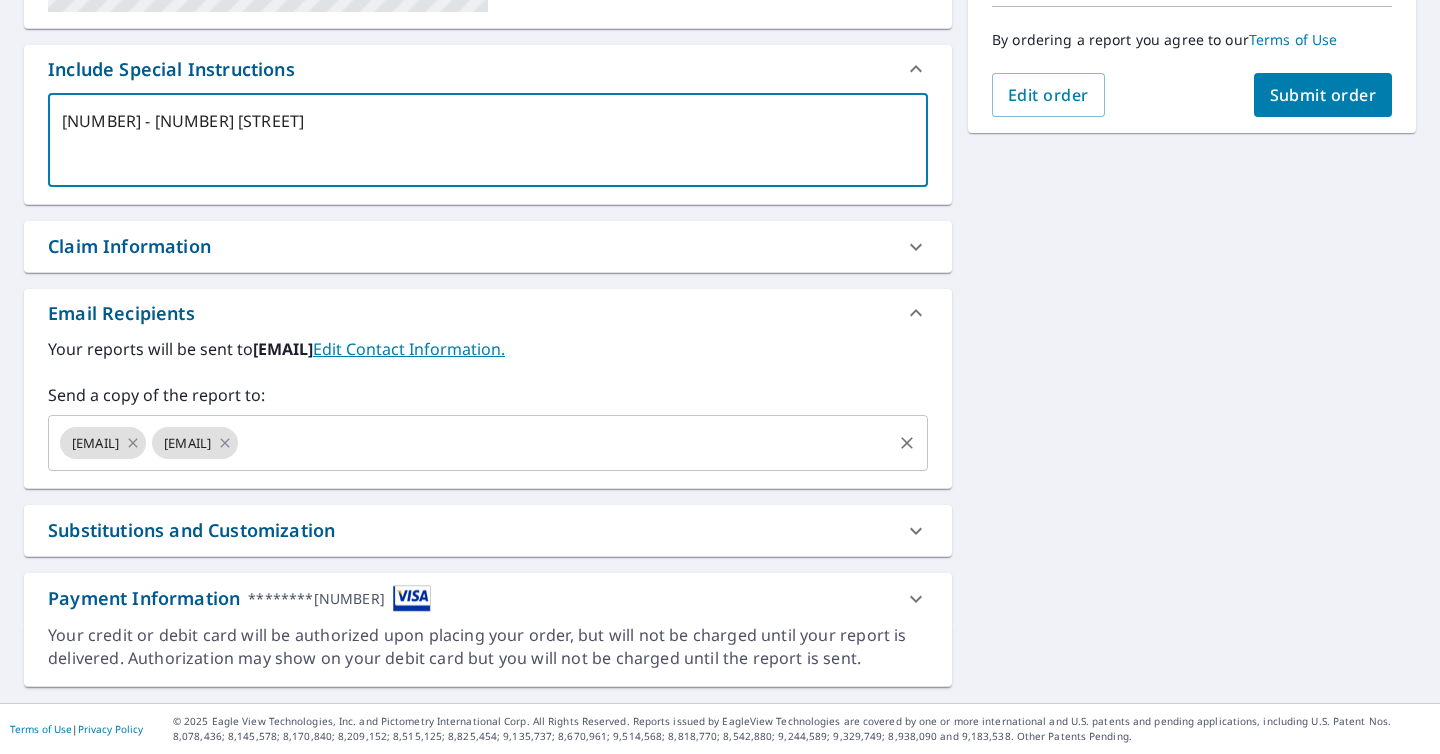 click 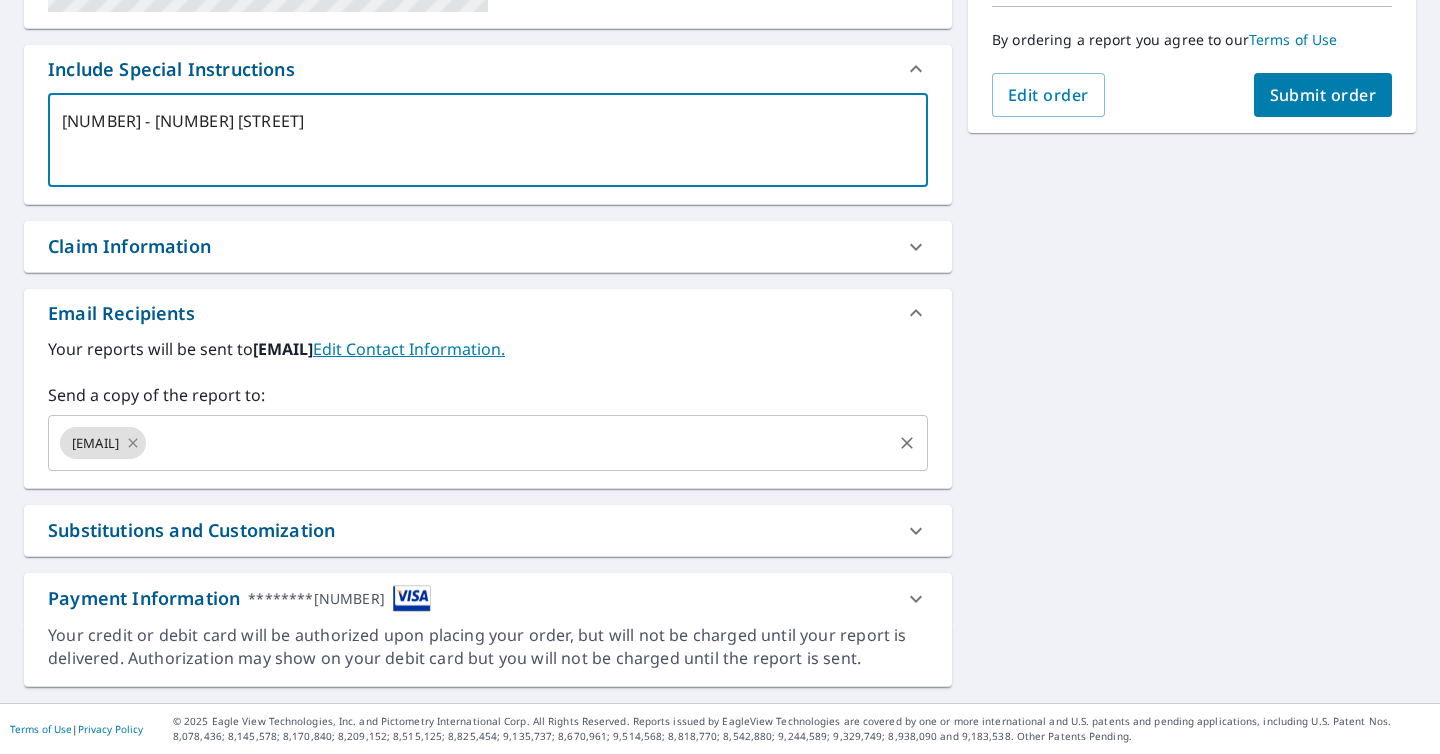 click 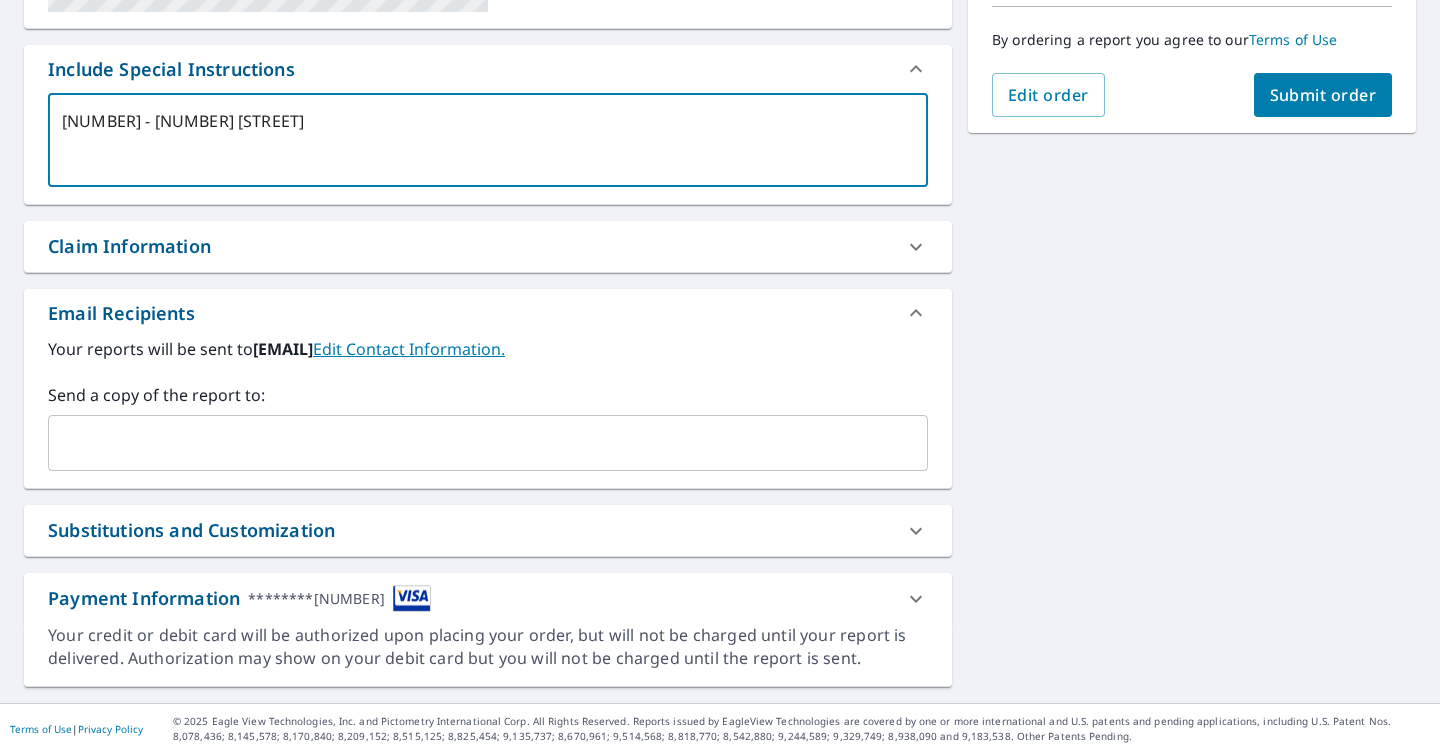 type on "[NUMBER] - [NUMBER] [STREET]" 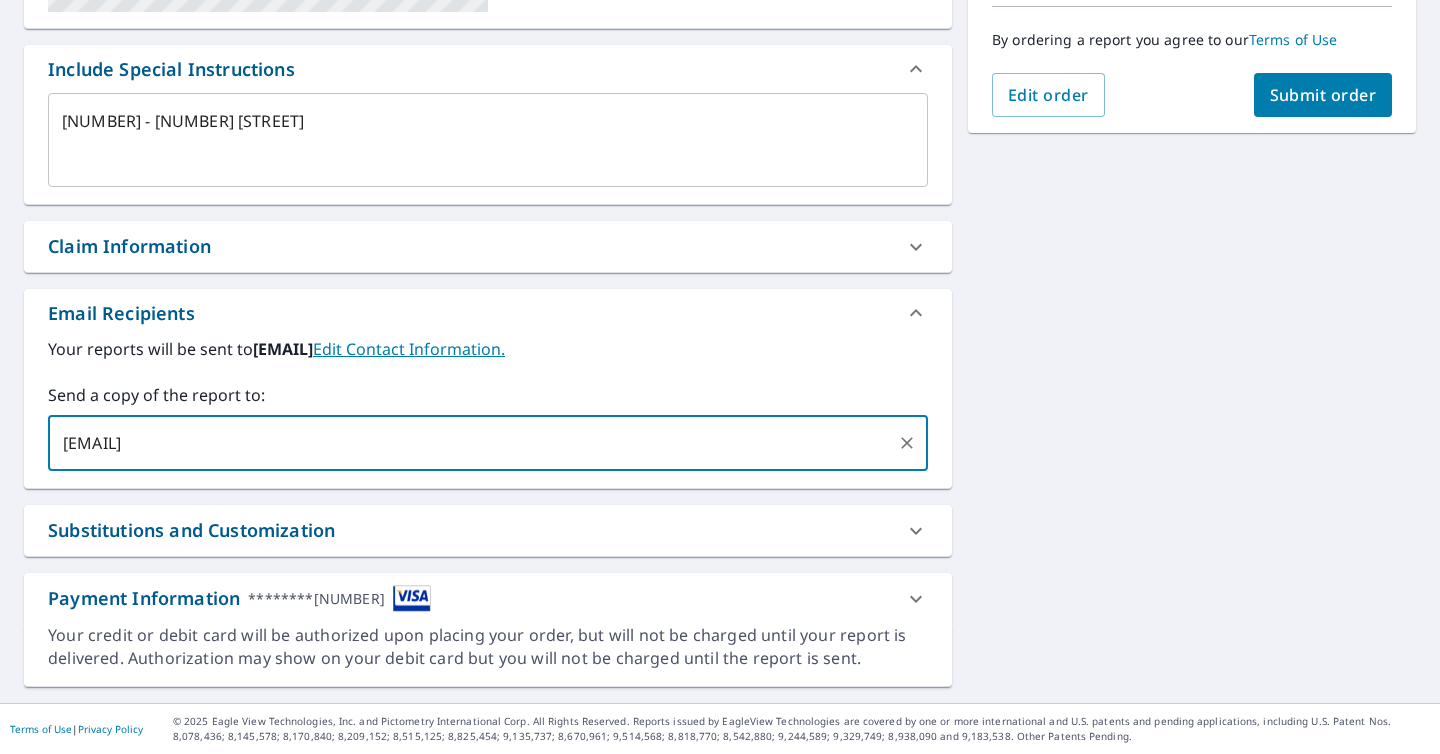 type on "[EMAIL]" 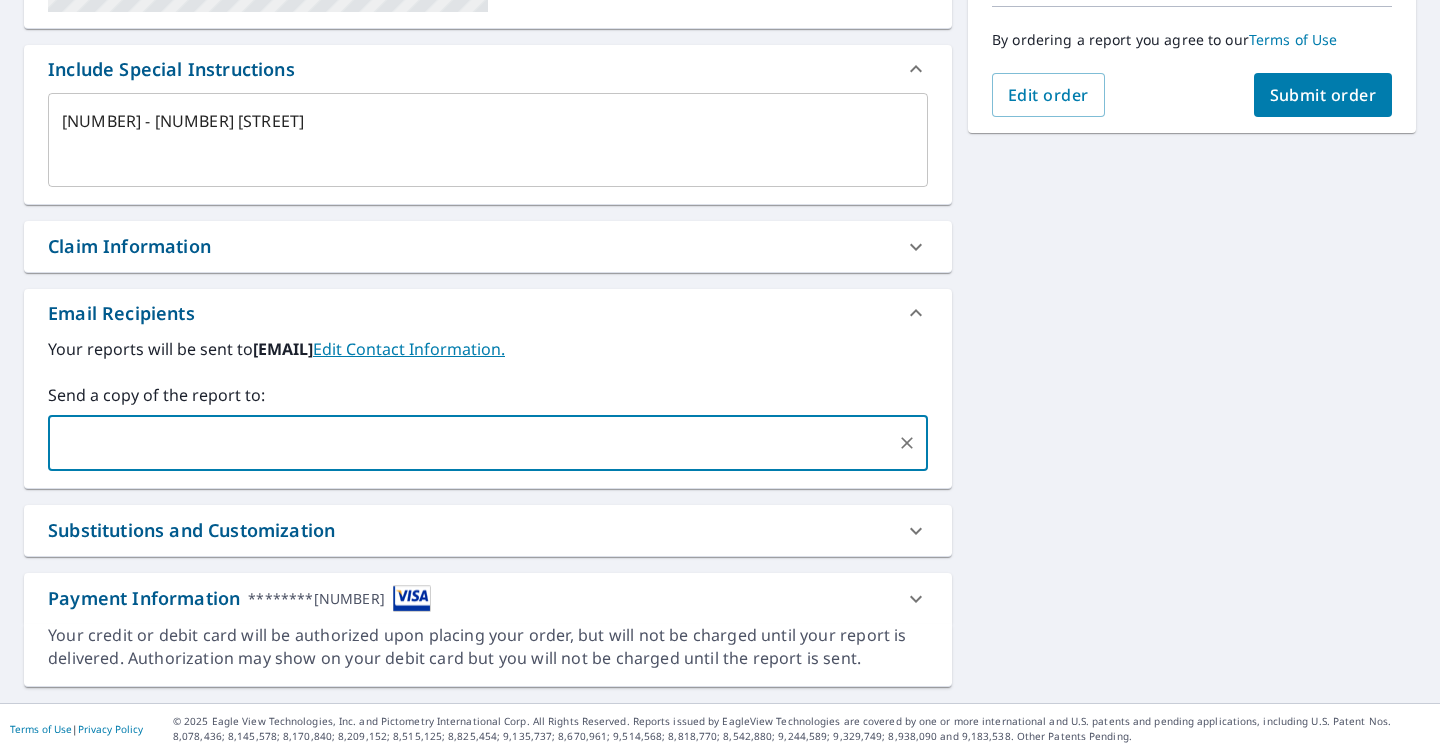 click on "Send a copy of the report to:" at bounding box center (488, 395) 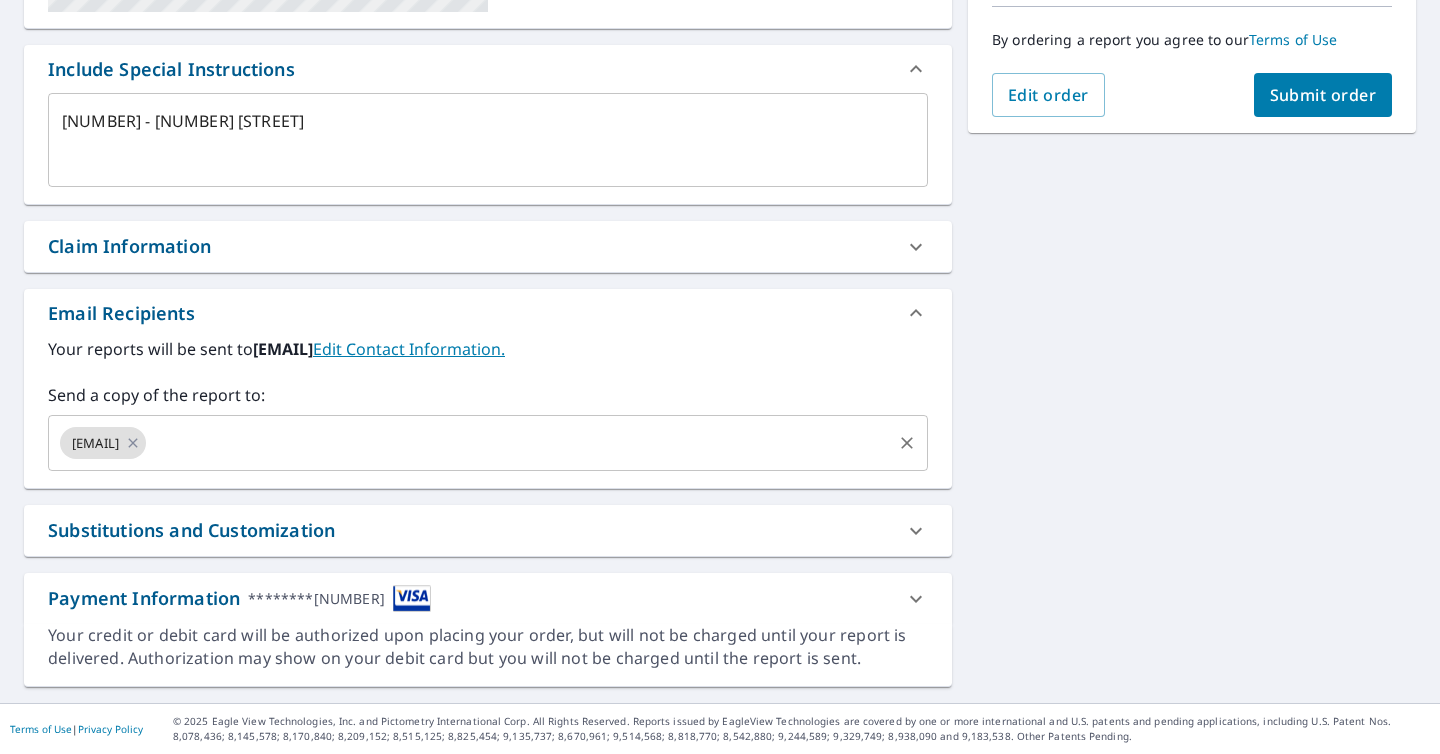 click on "Submit order" at bounding box center [1323, 95] 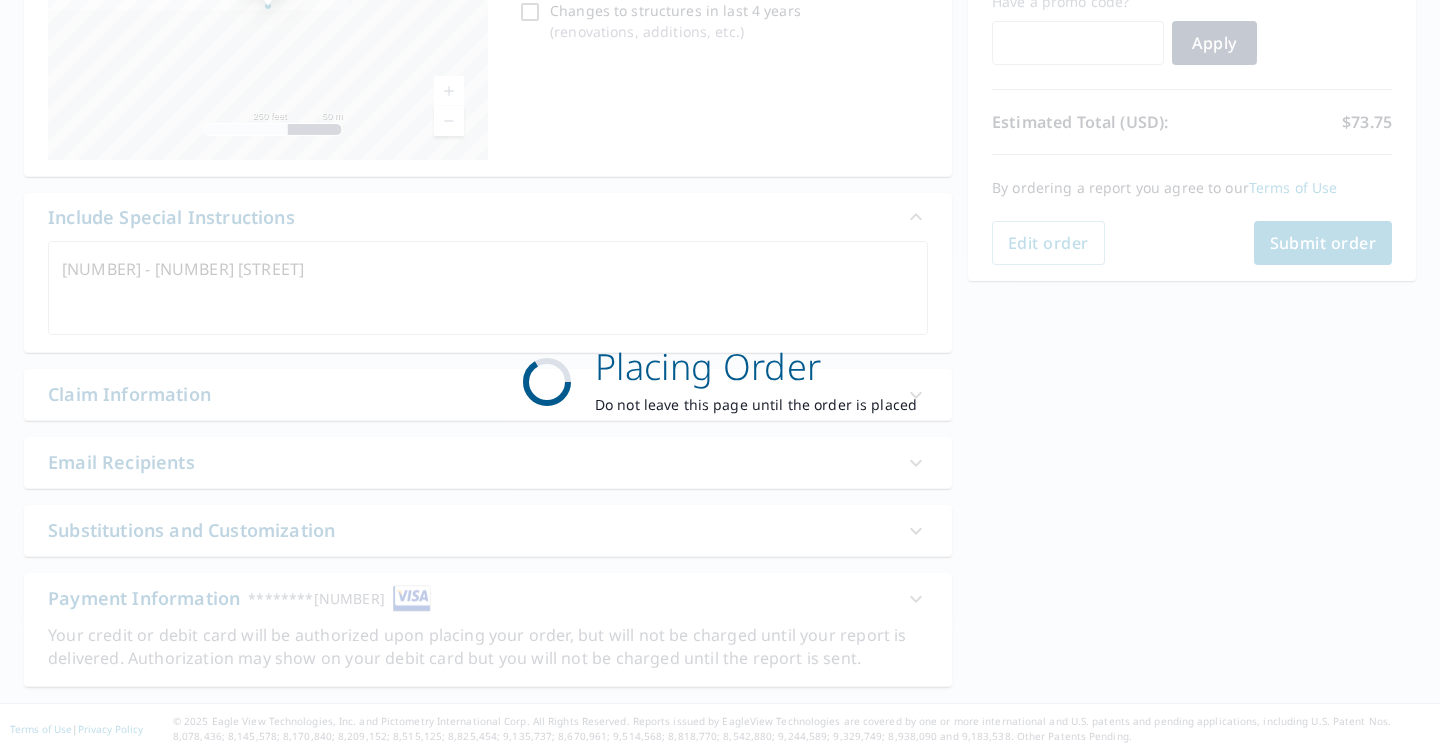 scroll, scrollTop: 357, scrollLeft: 0, axis: vertical 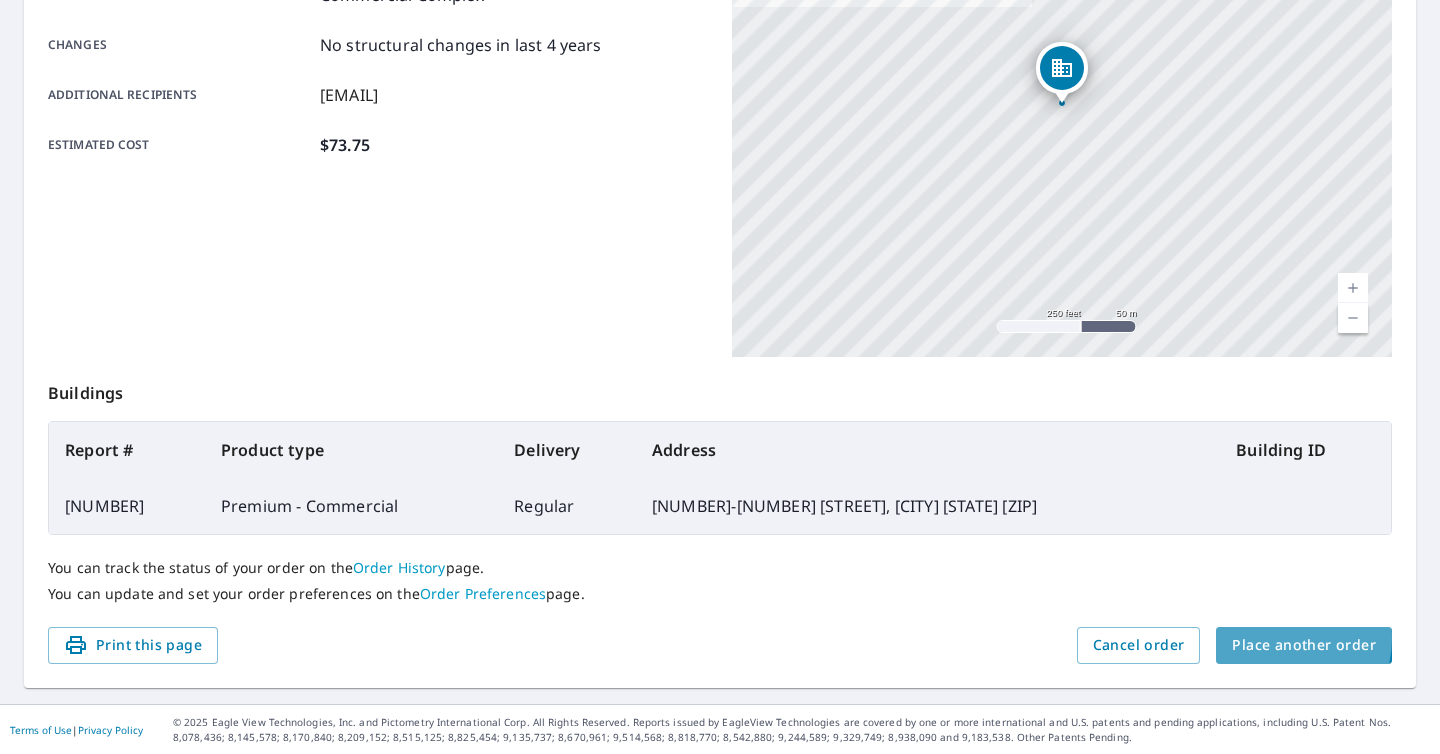 click on "Place another order" at bounding box center [1304, 645] 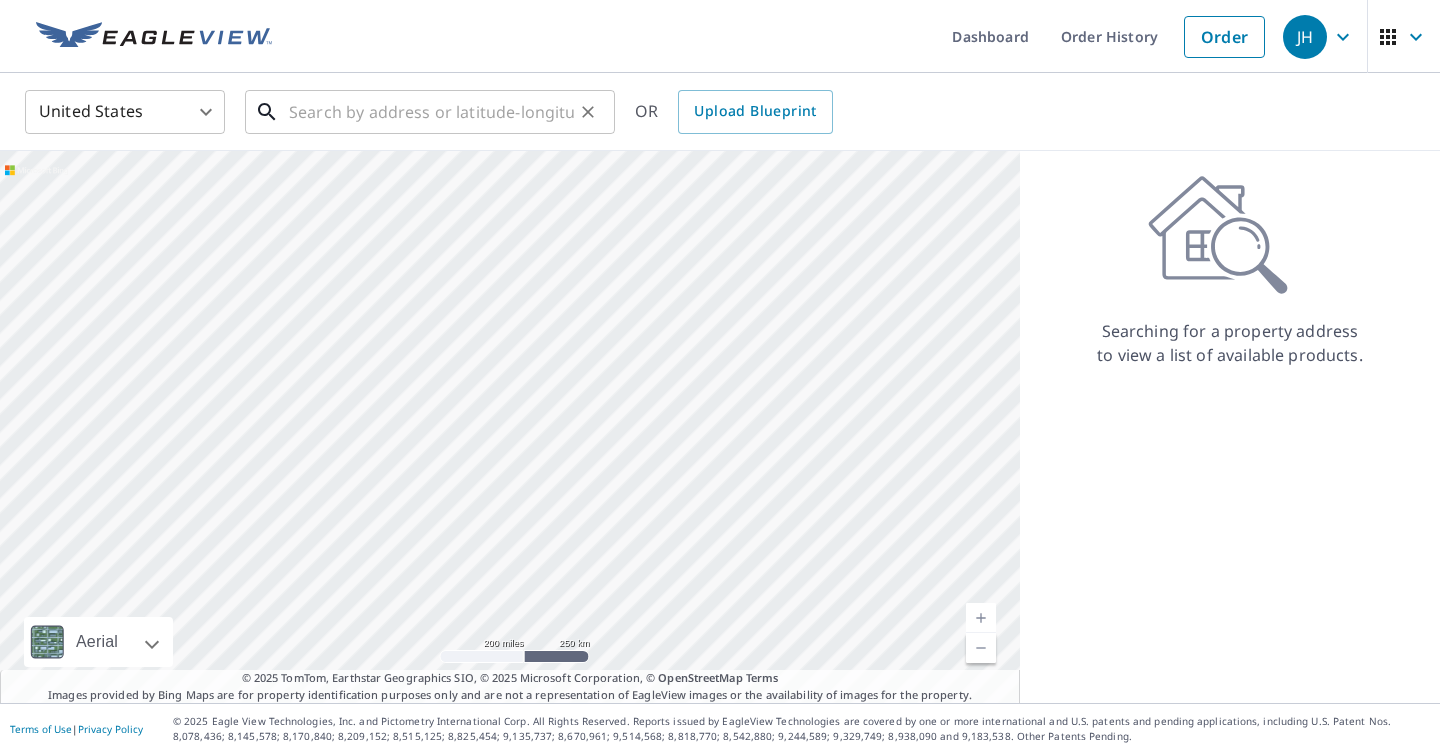click at bounding box center [431, 112] 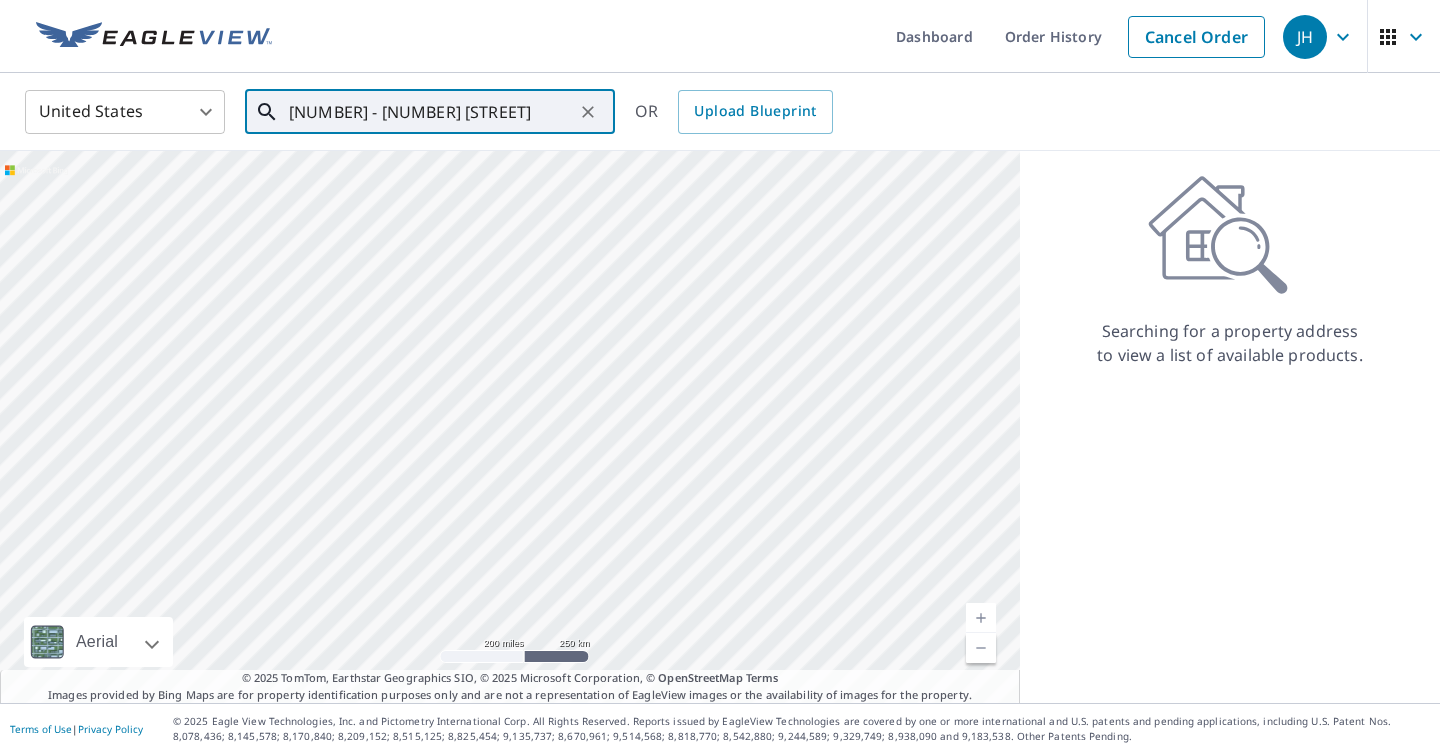 click on "[NUMBER] - [NUMBER] [STREET]" at bounding box center [431, 112] 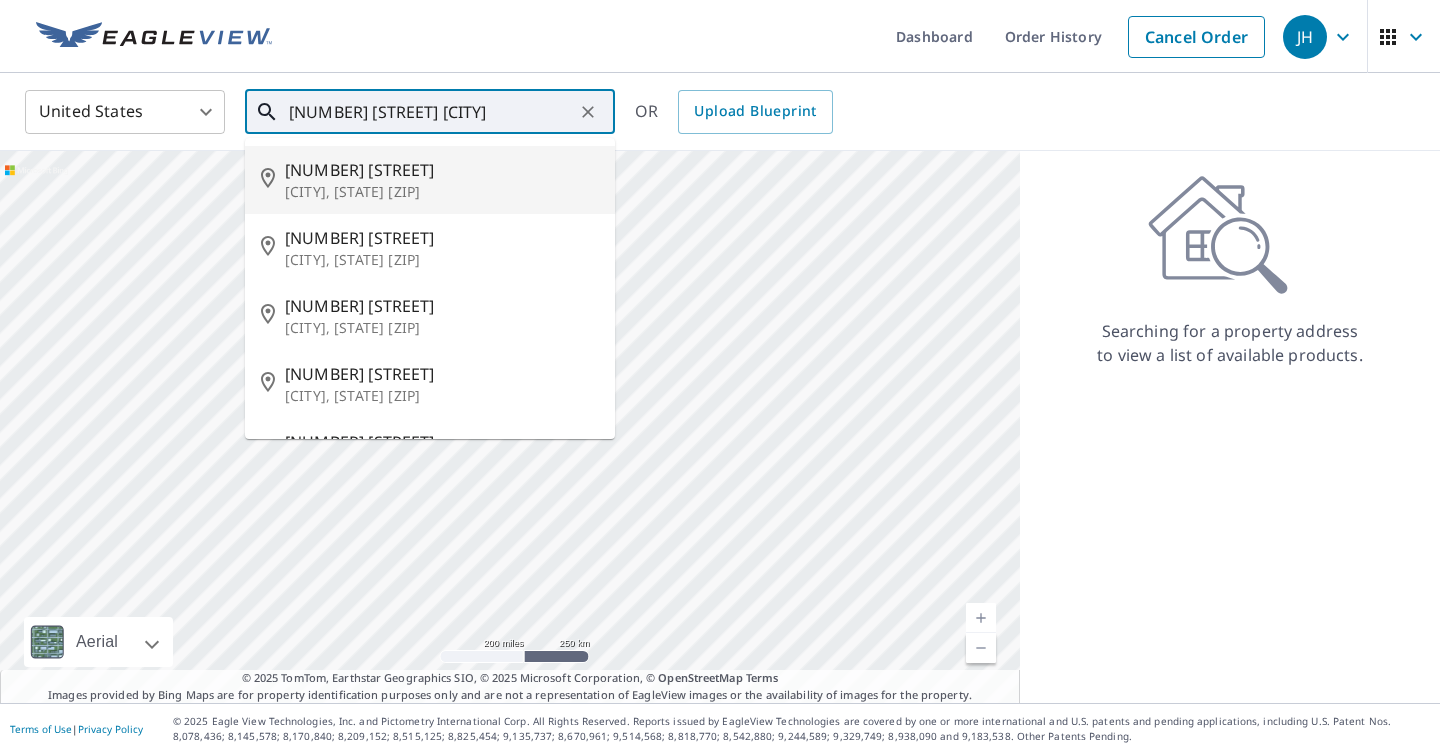 click on "[NUMBER] [STREET] [CITY]" at bounding box center (431, 112) 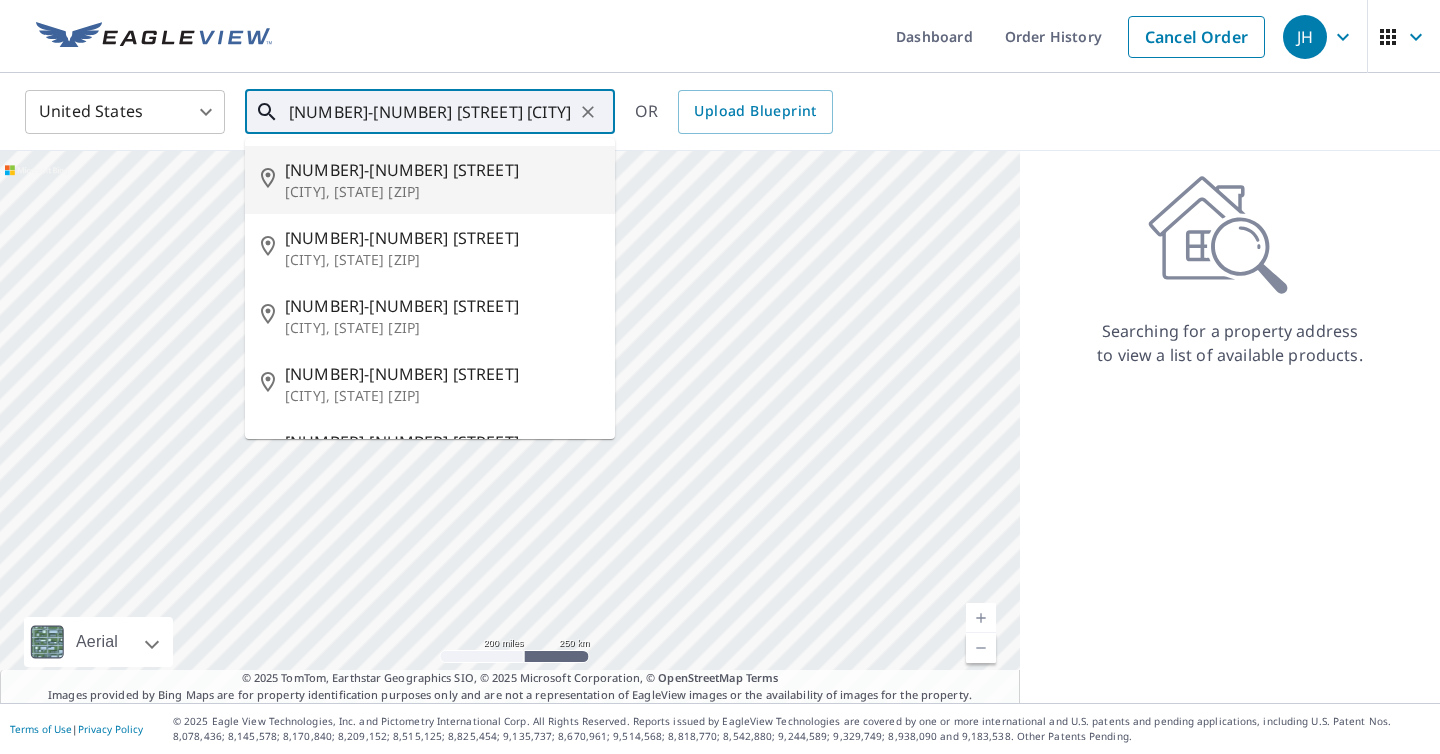 click on "[NUMBER]-[NUMBER] [STREET]" at bounding box center [442, 170] 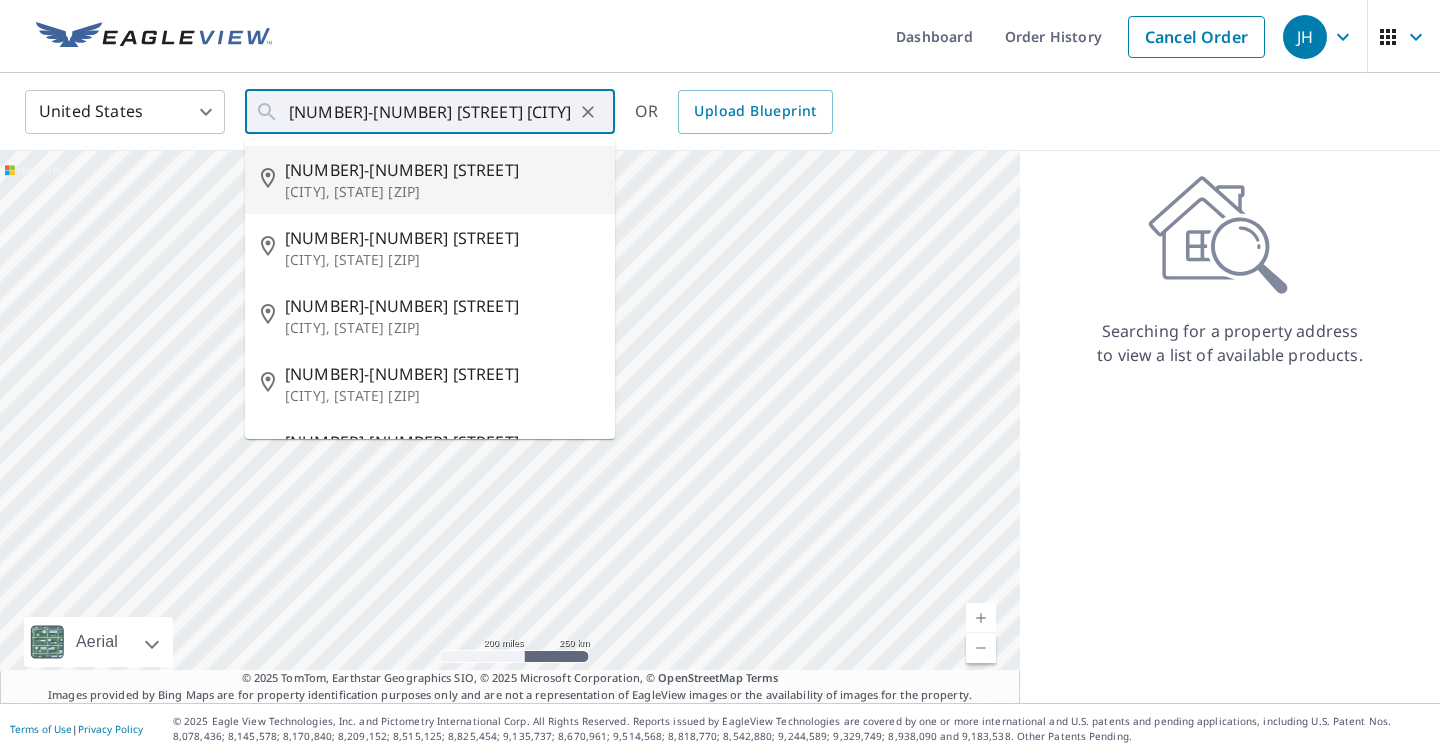 type on "[NUMBER]-[NUMBER] [STREET], [CITY], [STATE] [ZIP]" 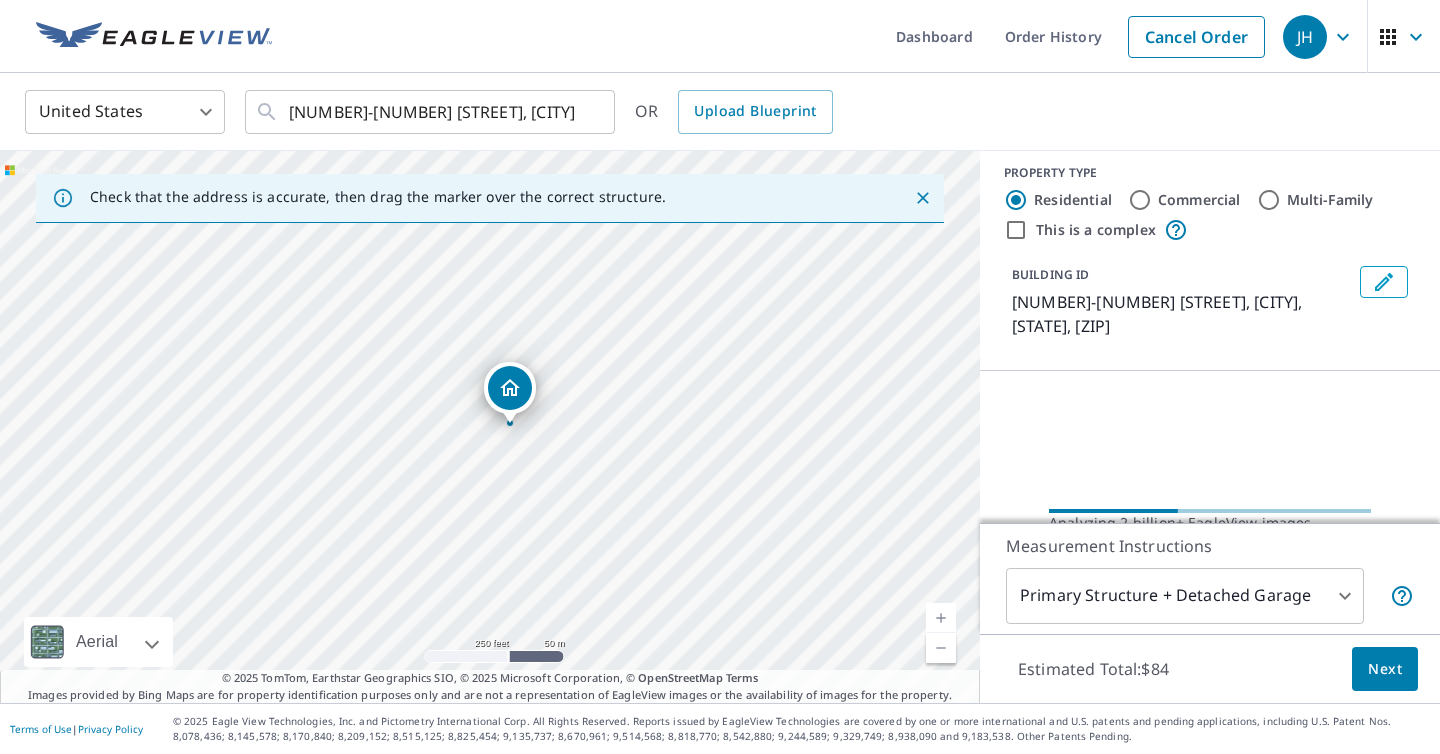 scroll, scrollTop: 0, scrollLeft: 0, axis: both 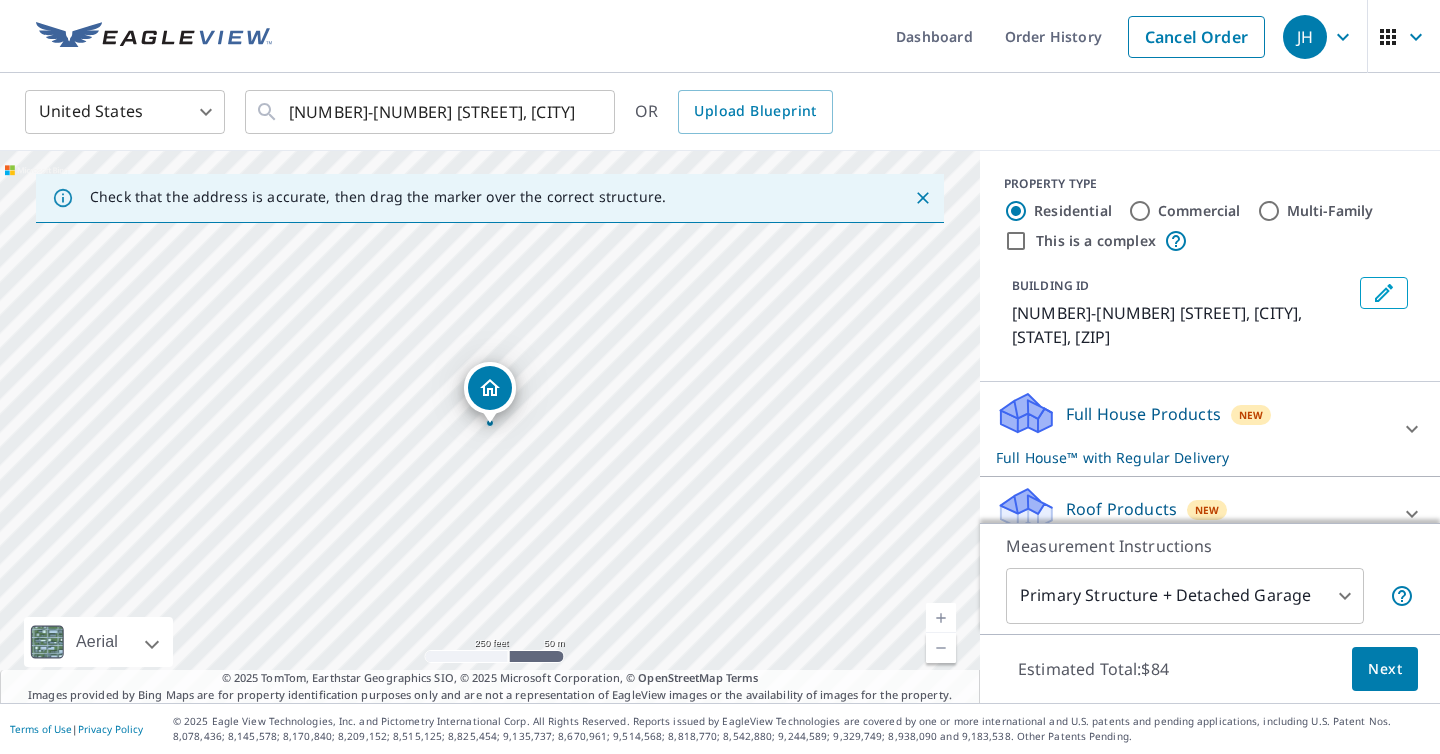 click on "Commercial" at bounding box center [1140, 211] 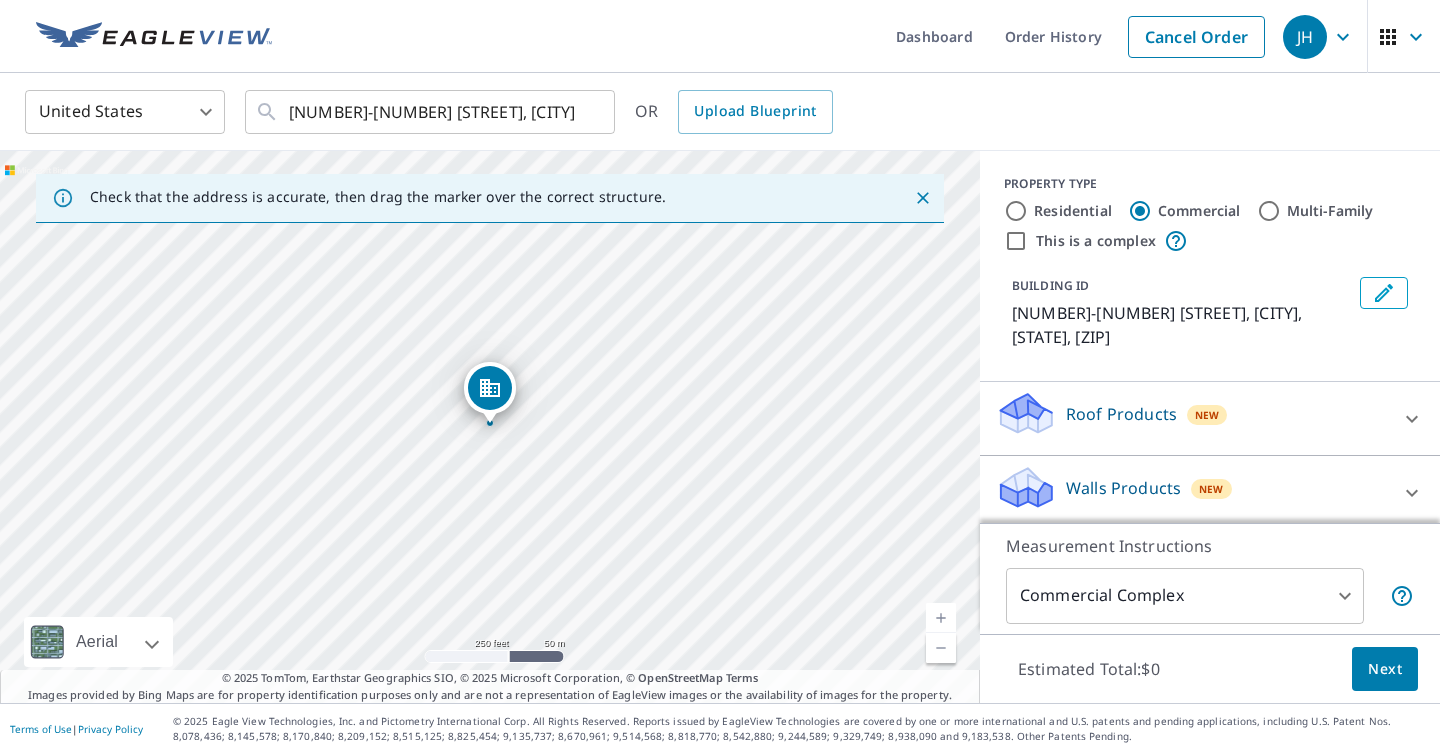 type on "4" 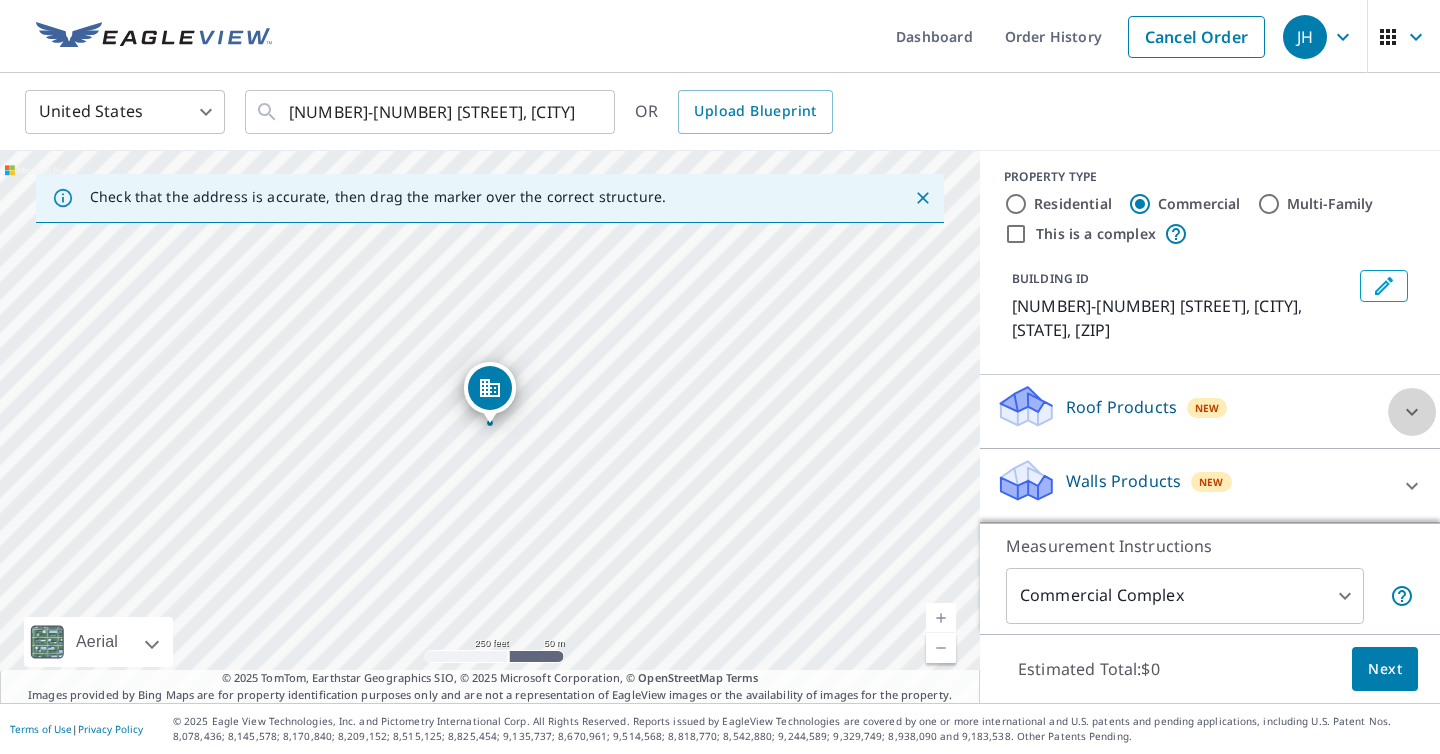 click 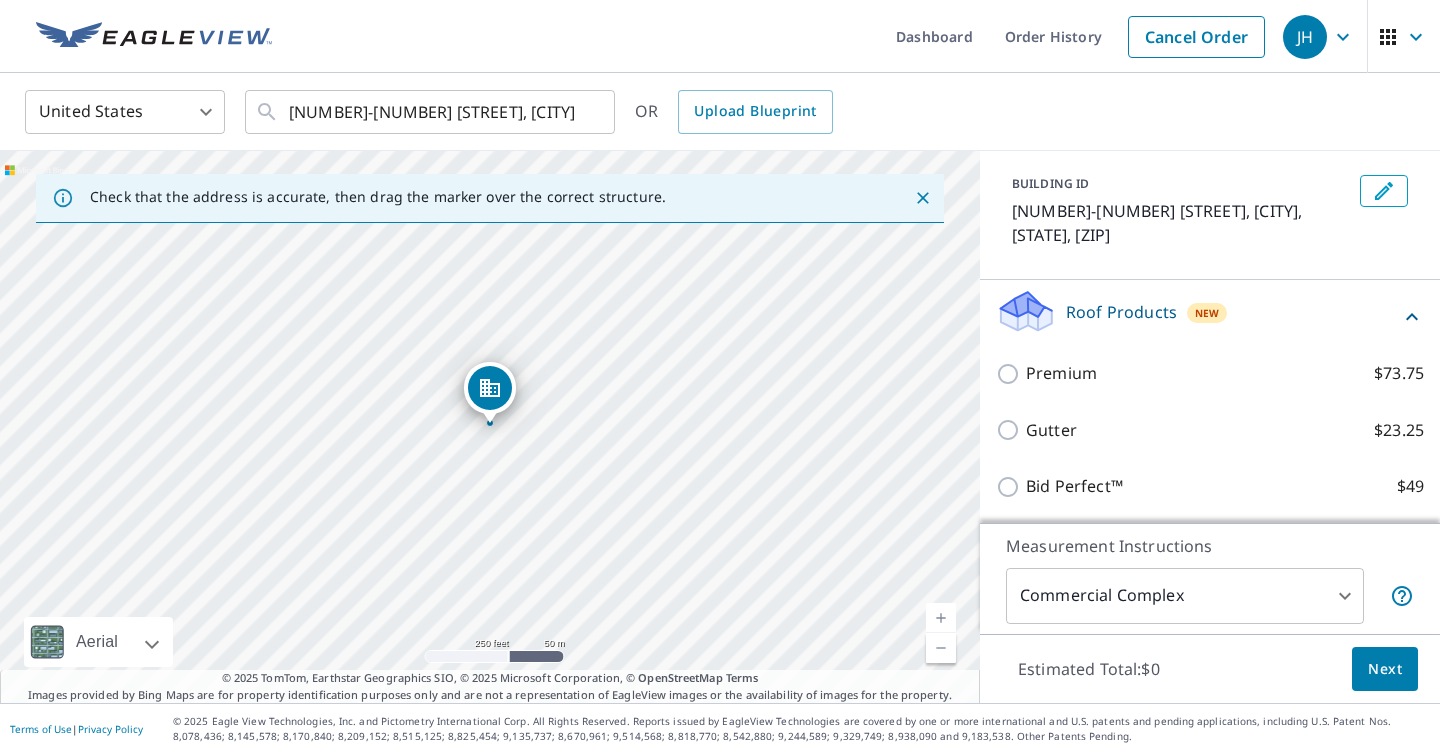 scroll, scrollTop: 125, scrollLeft: 0, axis: vertical 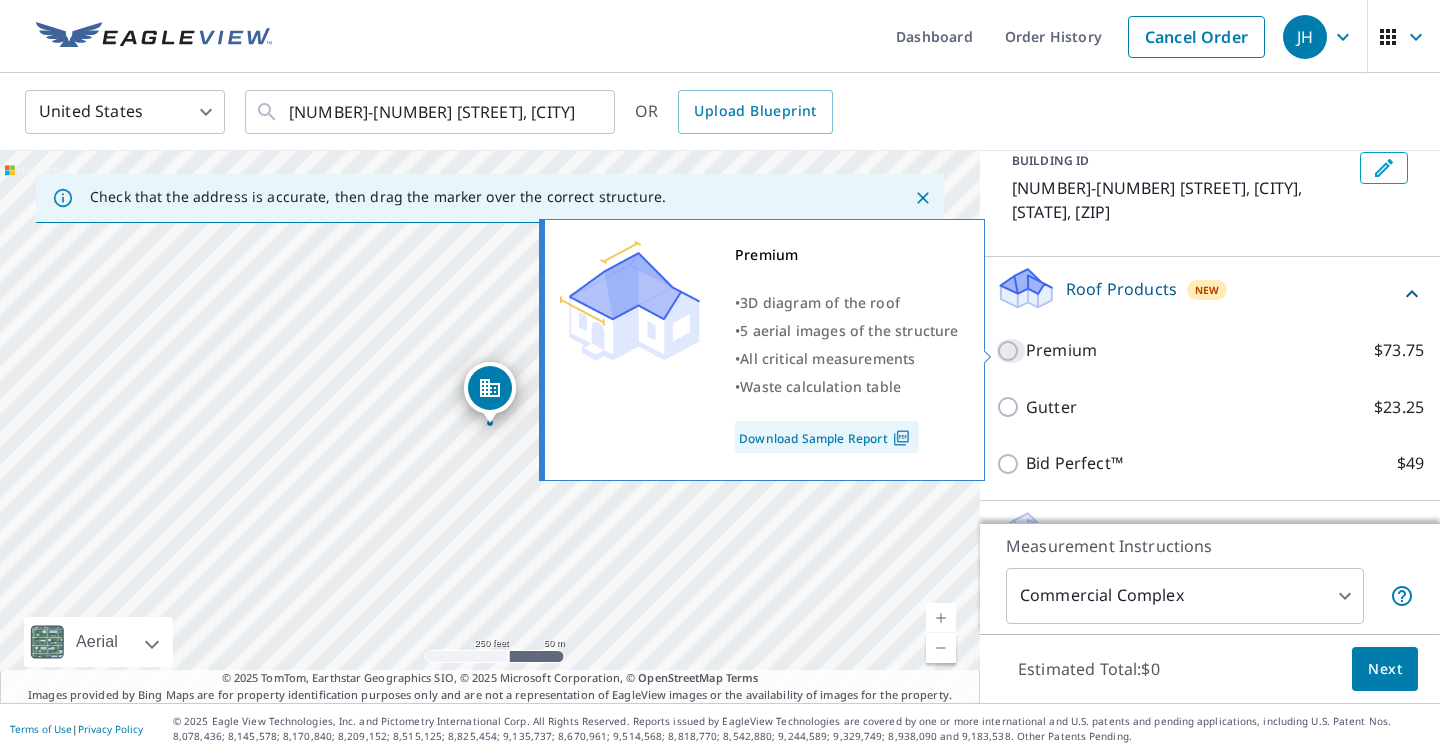 click on "Premium $73.75" at bounding box center [1011, 351] 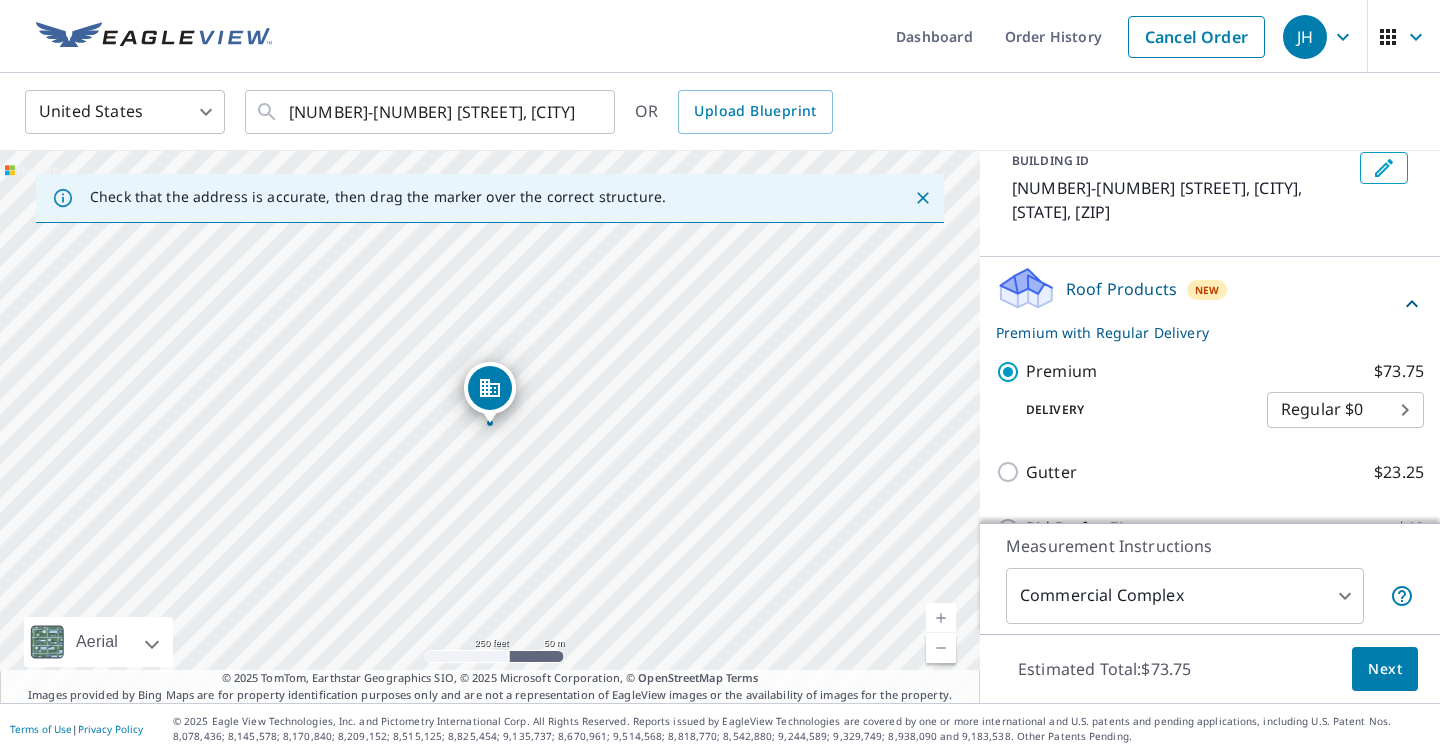click on "Next" at bounding box center (1385, 669) 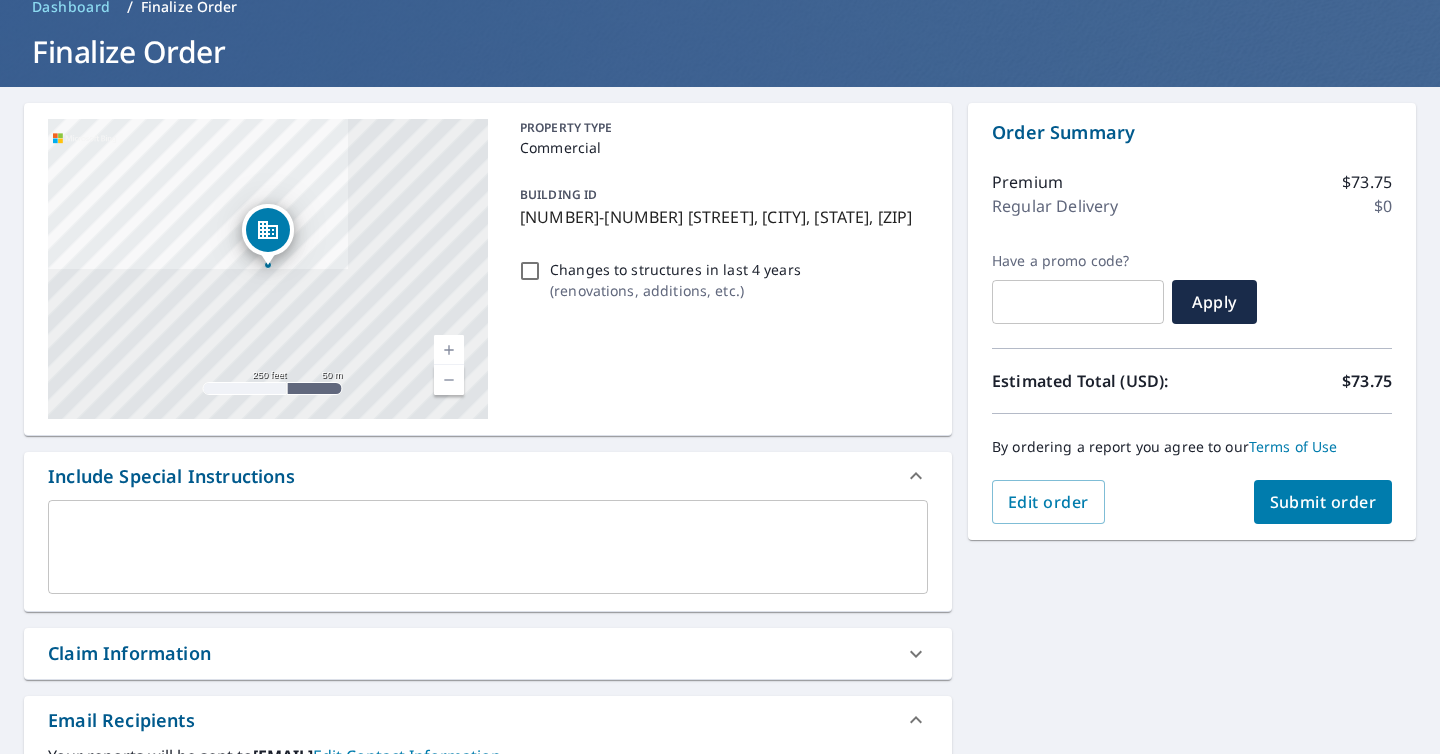 scroll, scrollTop: 505, scrollLeft: 0, axis: vertical 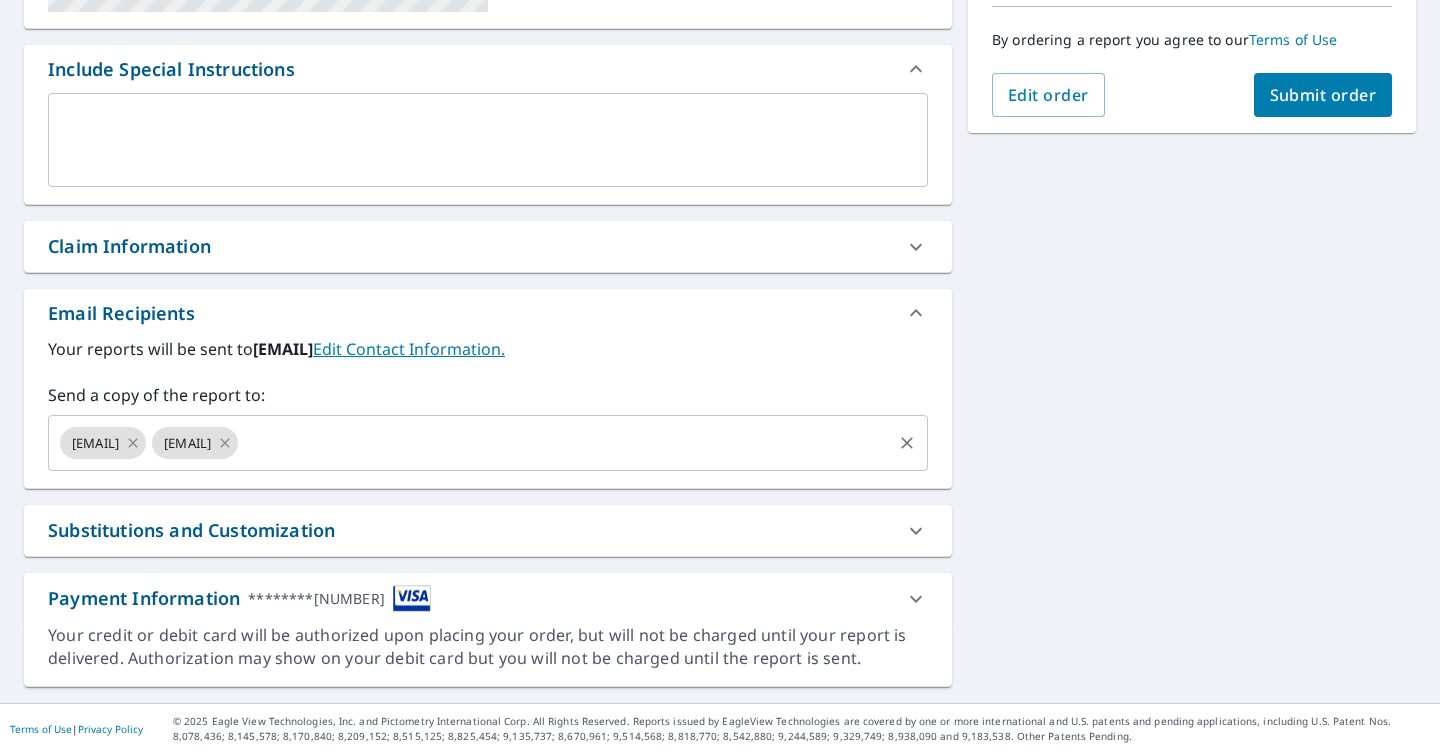 click 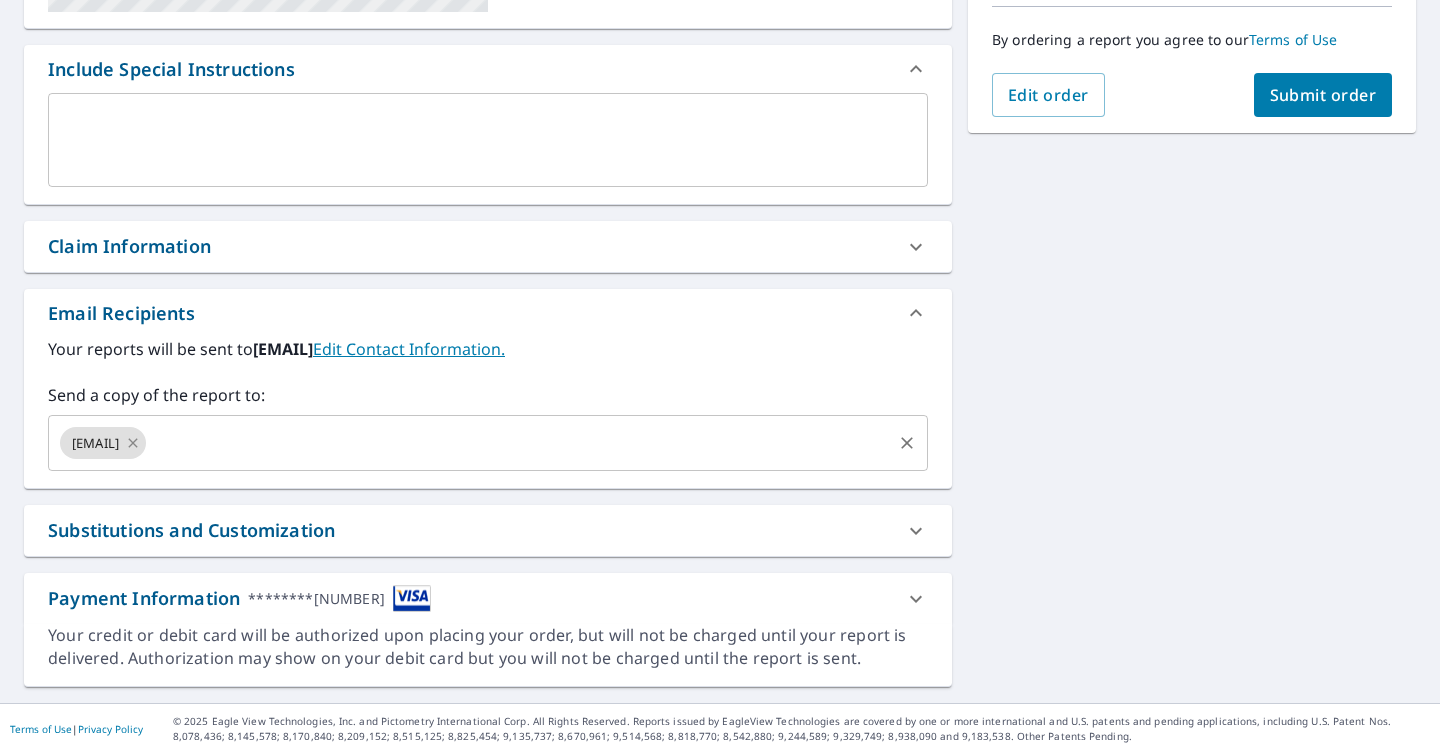 click 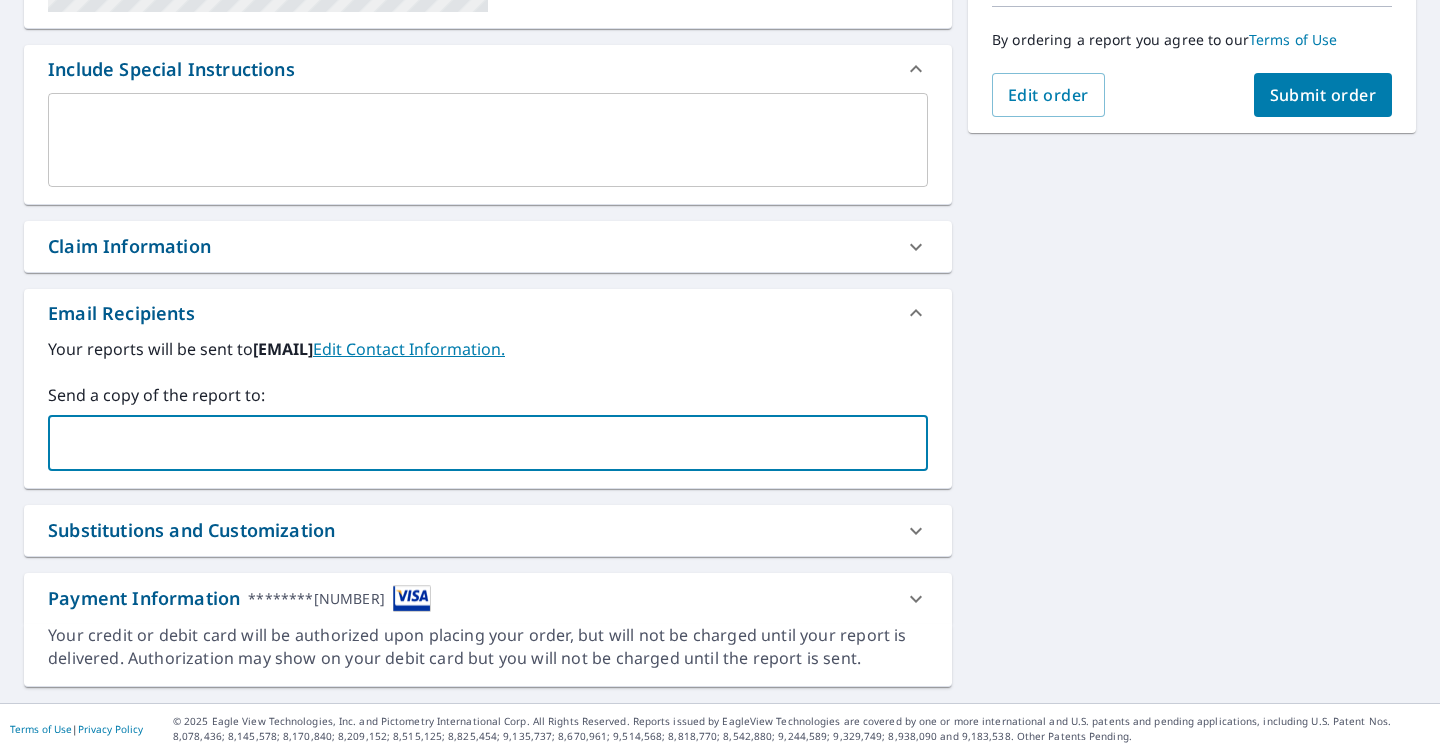 click at bounding box center [473, 443] 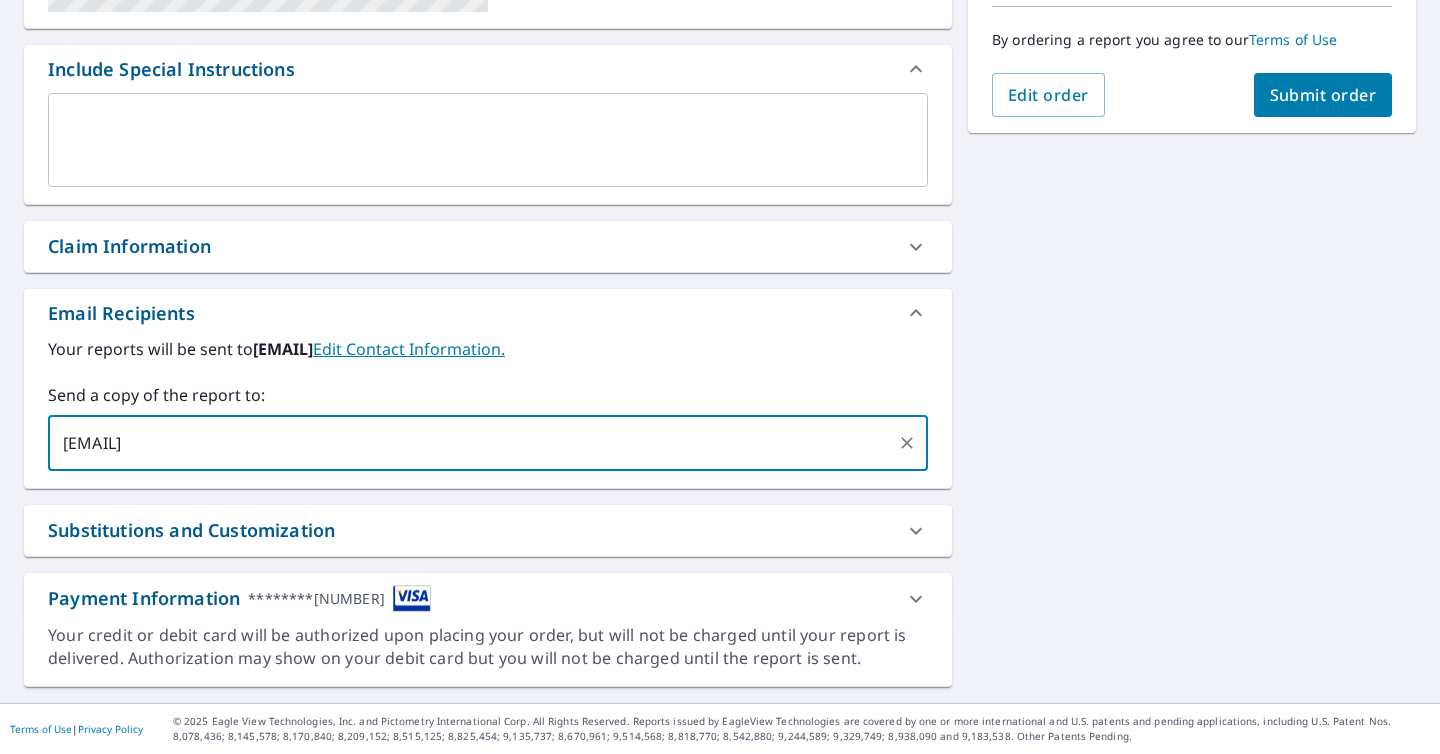 type on "[EMAIL]" 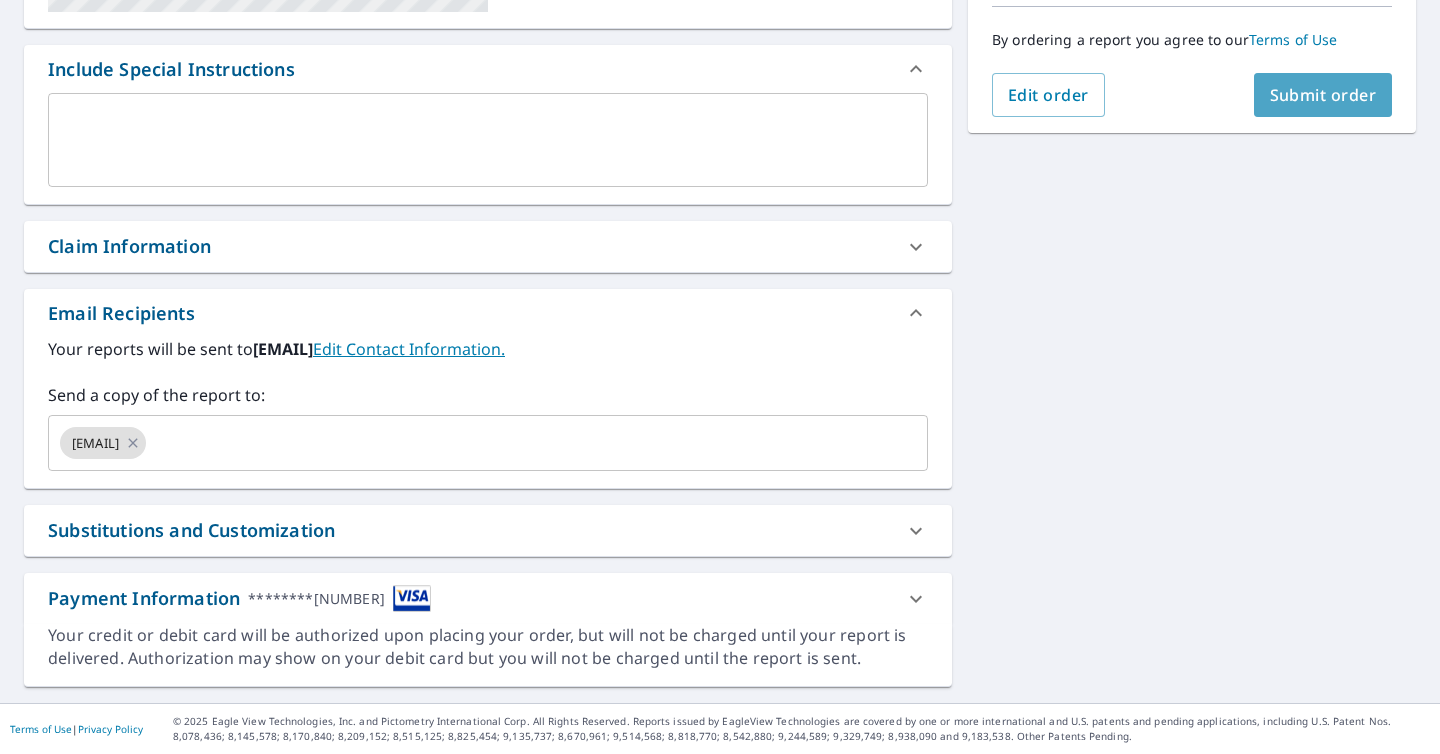 click on "Submit order" at bounding box center [1323, 95] 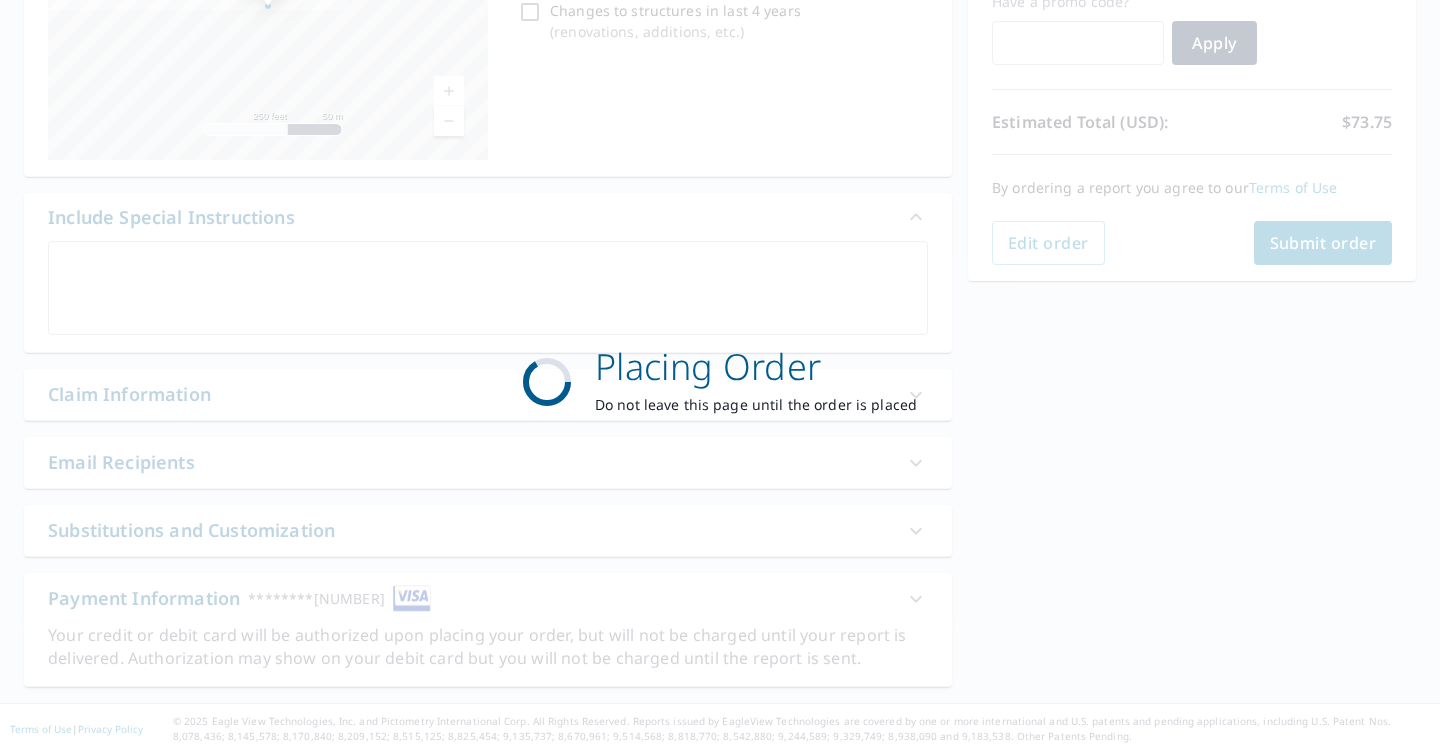 scroll, scrollTop: 357, scrollLeft: 0, axis: vertical 